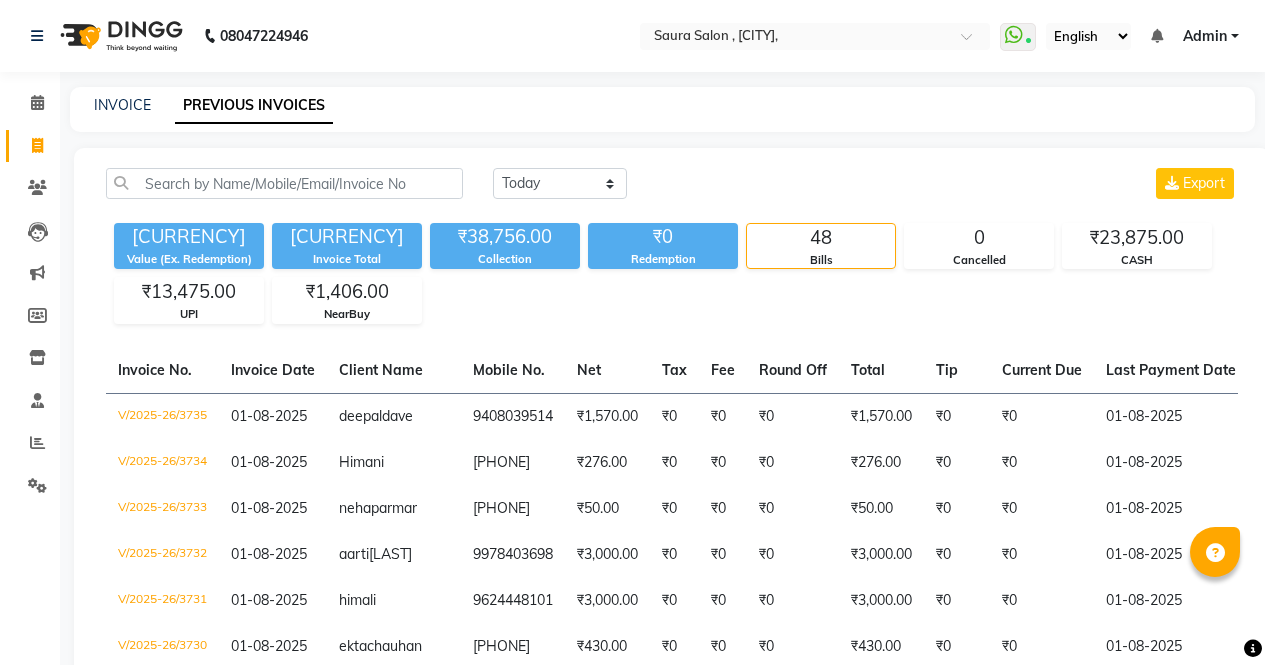 scroll, scrollTop: 2532, scrollLeft: 0, axis: vertical 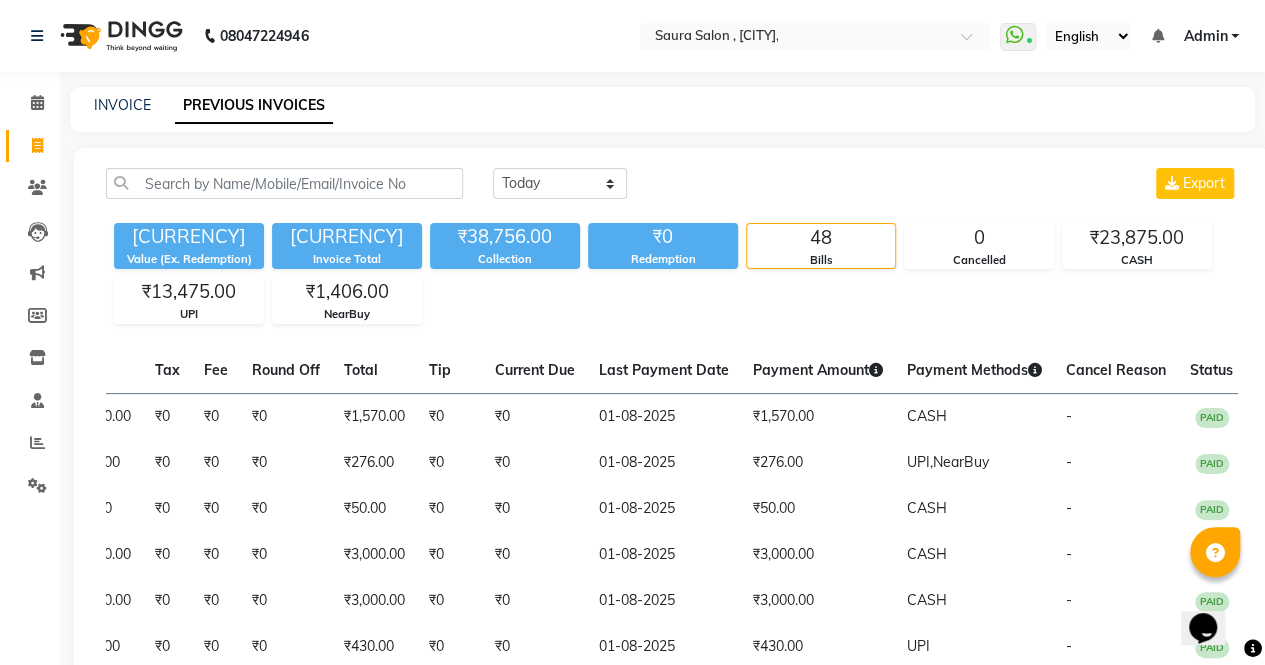 click on "INVOICE" 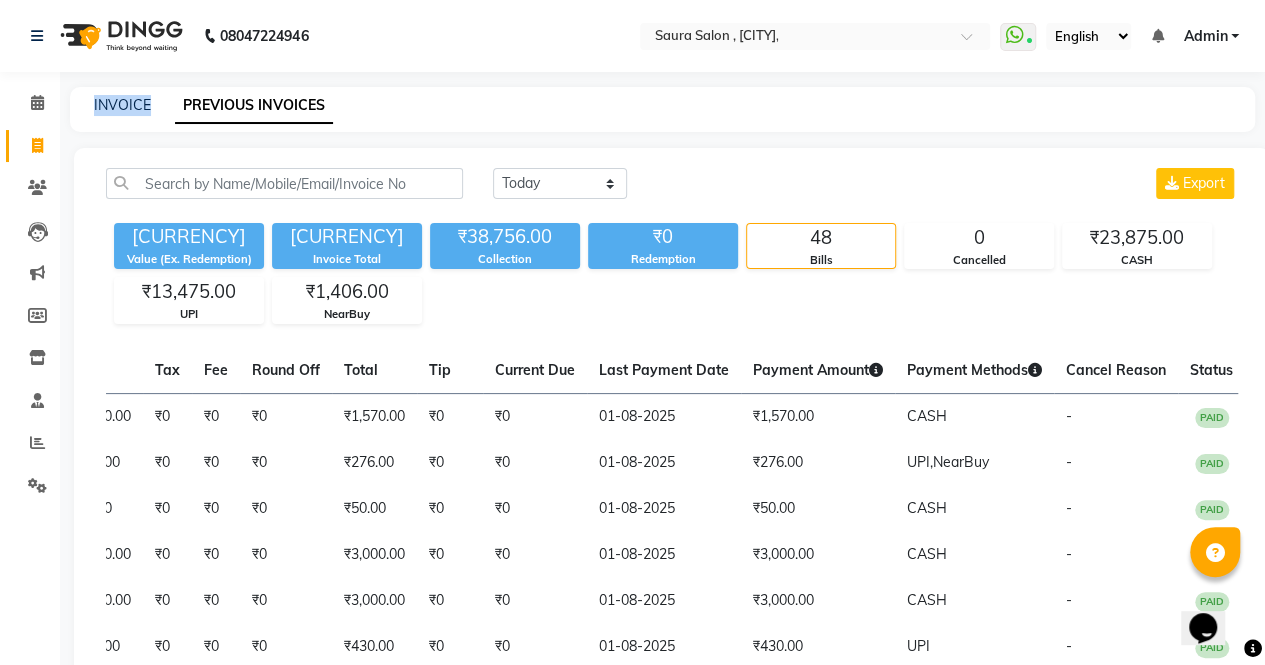click on "INVOICE PREVIOUS INVOICES" 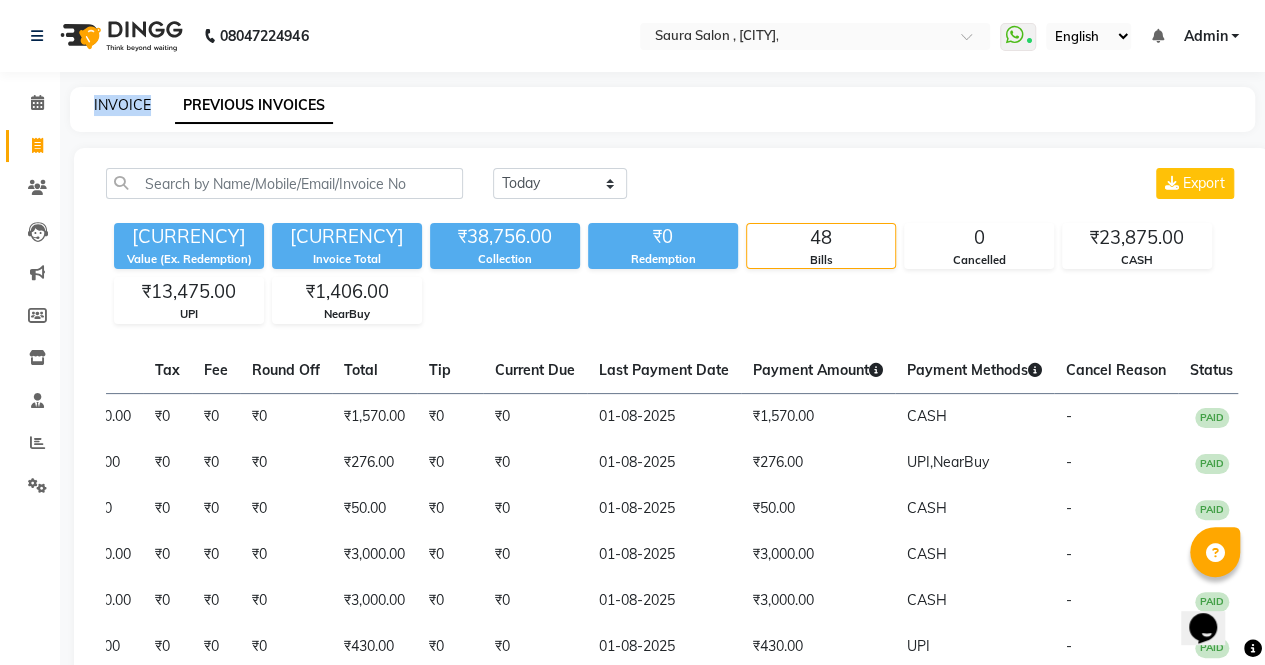 drag, startPoint x: 117, startPoint y: 89, endPoint x: 121, endPoint y: 99, distance: 10.770329 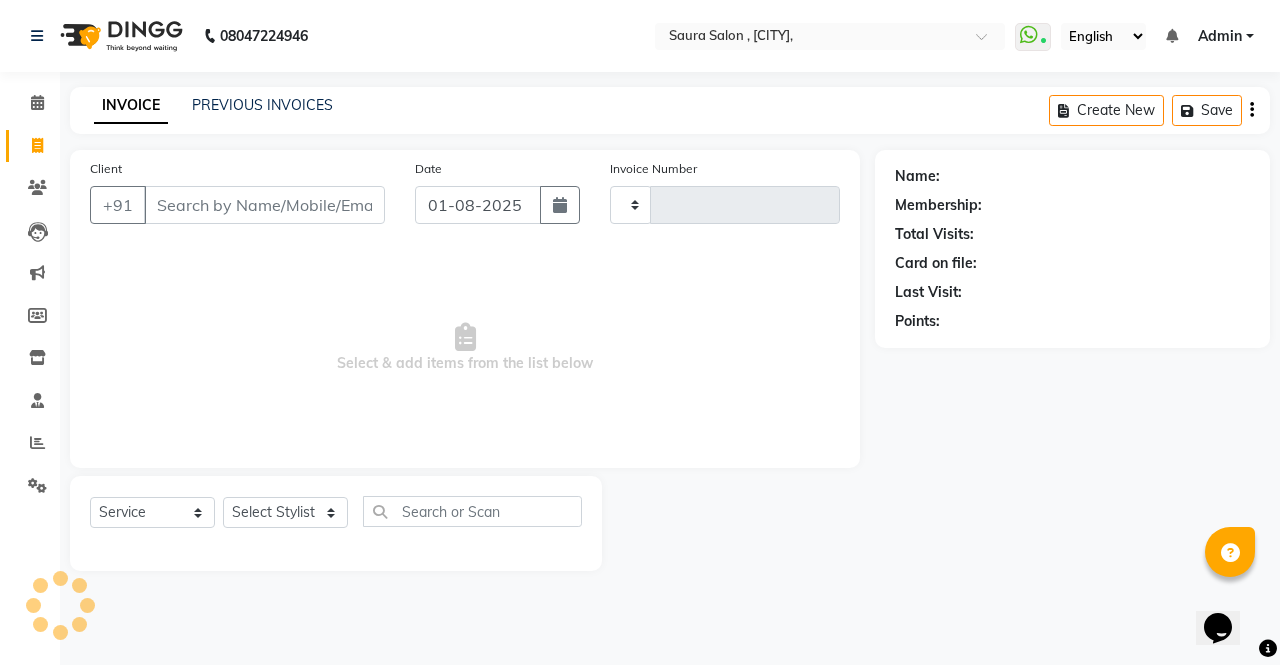 type on "3736" 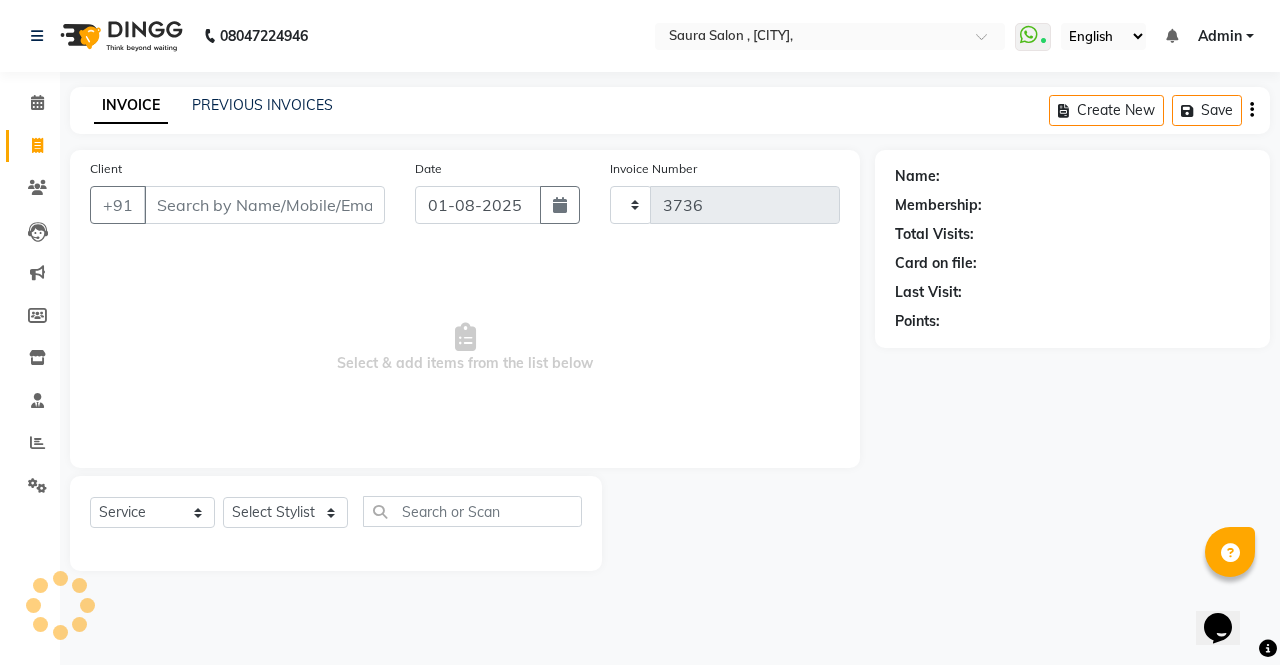 select on "6963" 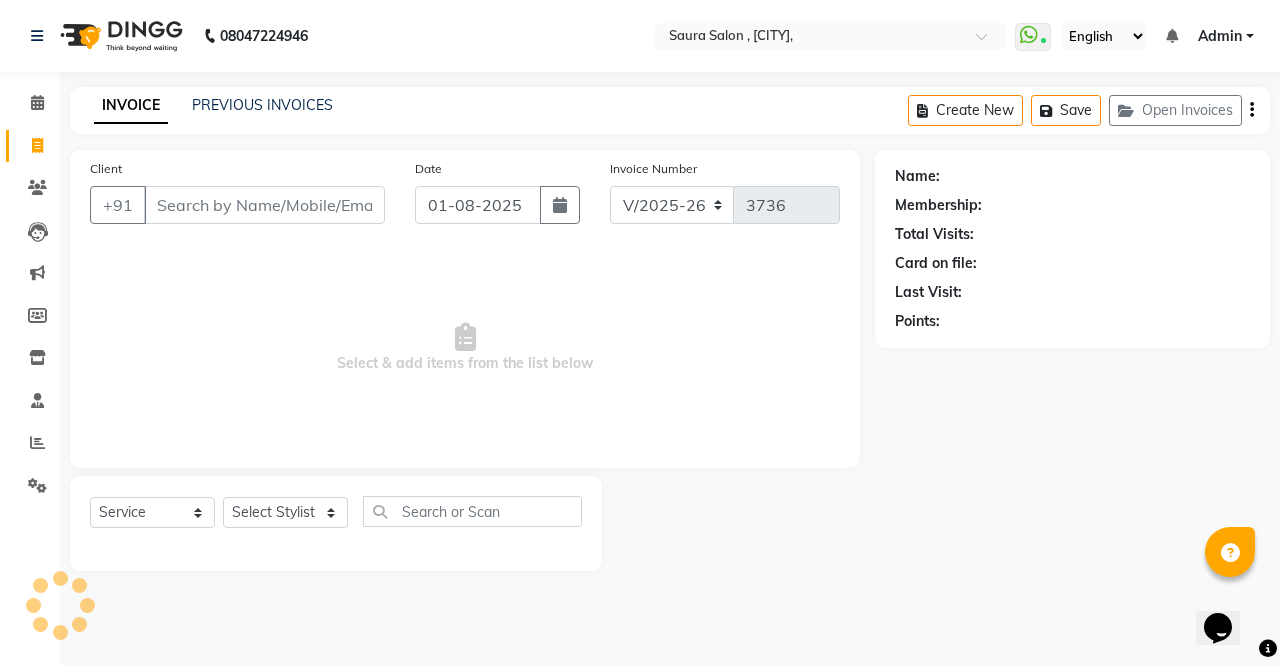 type on "9" 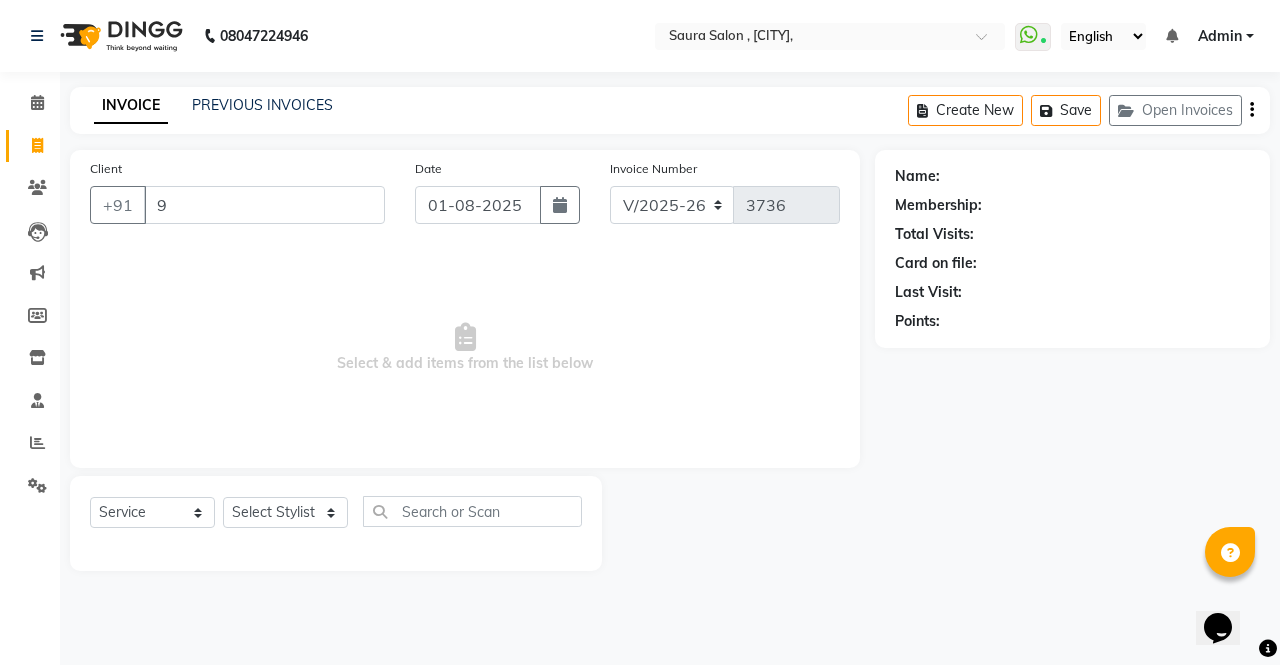 select on "57428" 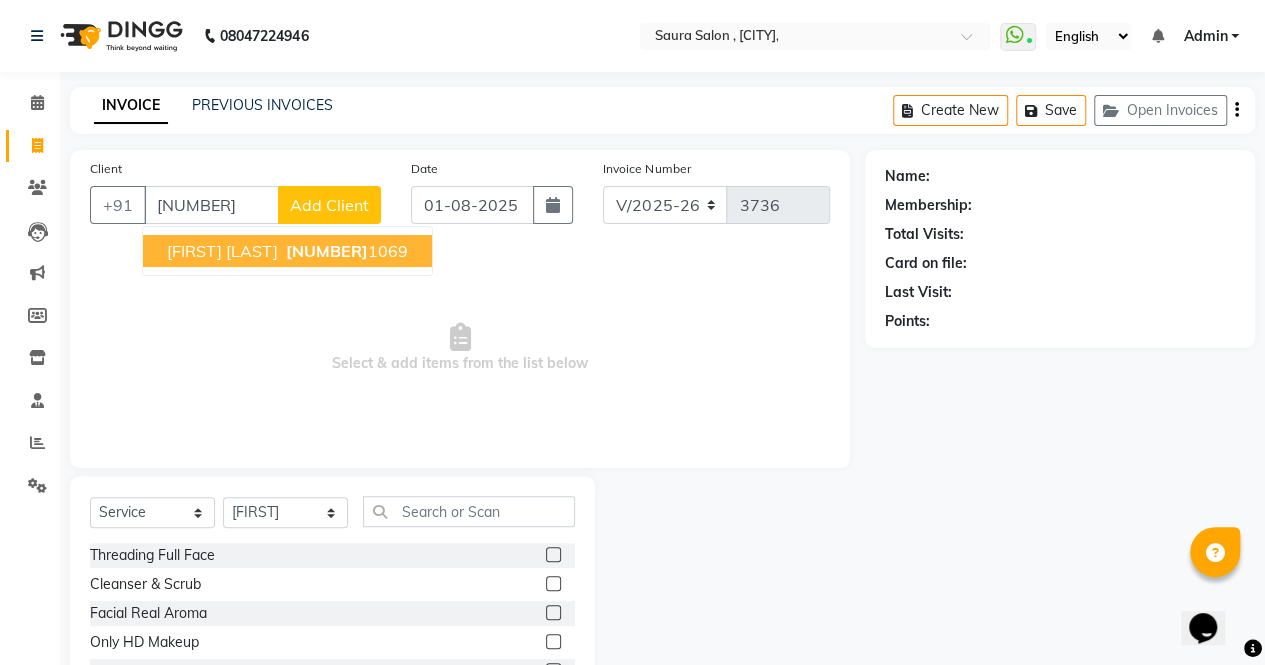 click on "[NUMBER]" at bounding box center [327, 251] 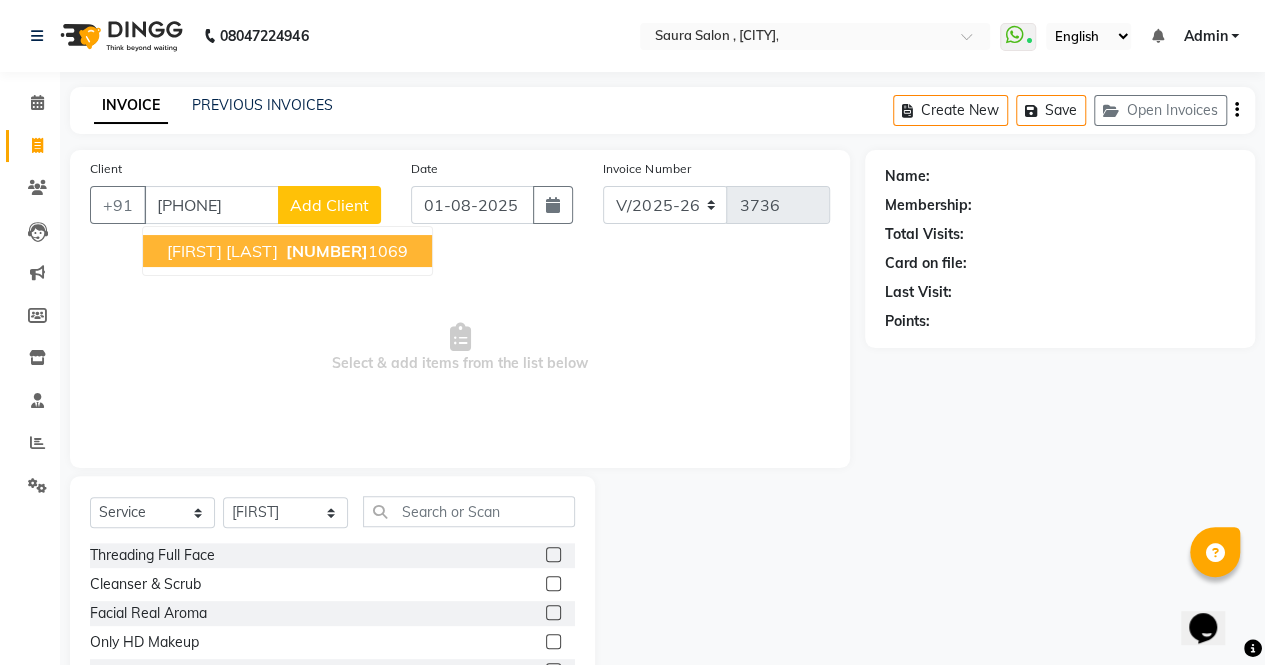 type on "[PHONE]" 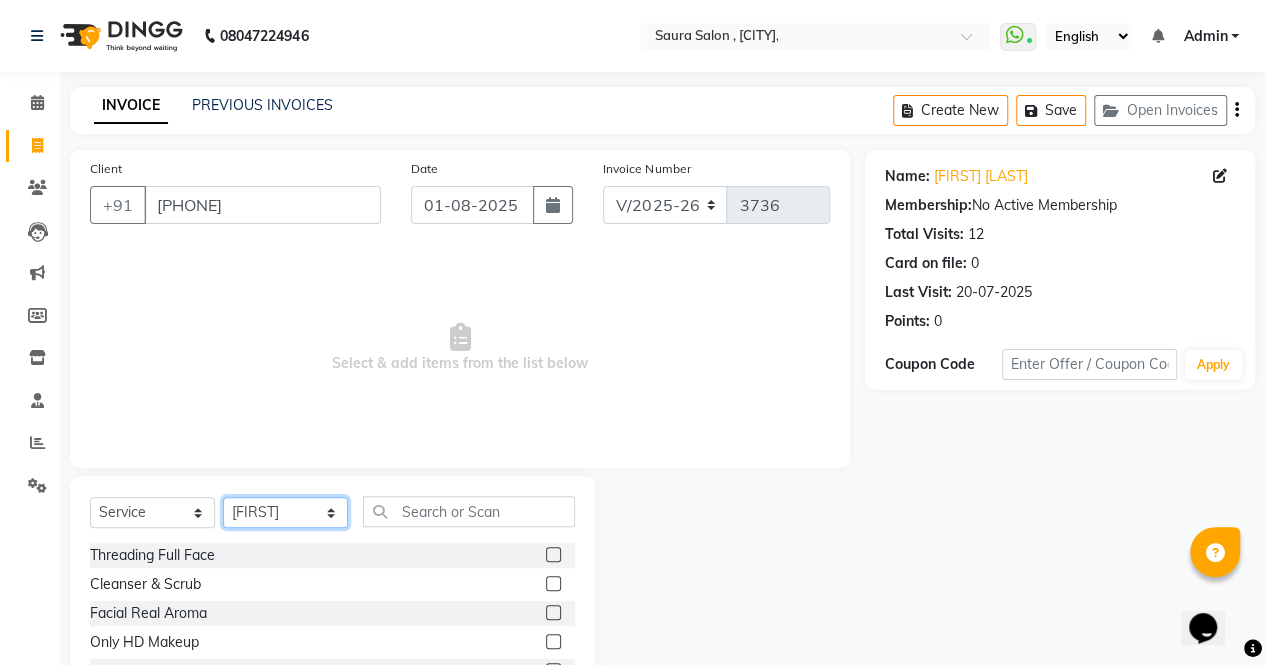click on "Select Stylist [FIRST]  [FIRST]  [FIRST] [LAST] [FIRST] [FIRST] [FIRST] [FIRST] [FIRST] [FIRST] [FIRST] [FIRST] [FIRST] [FIRST] [FIRST]" 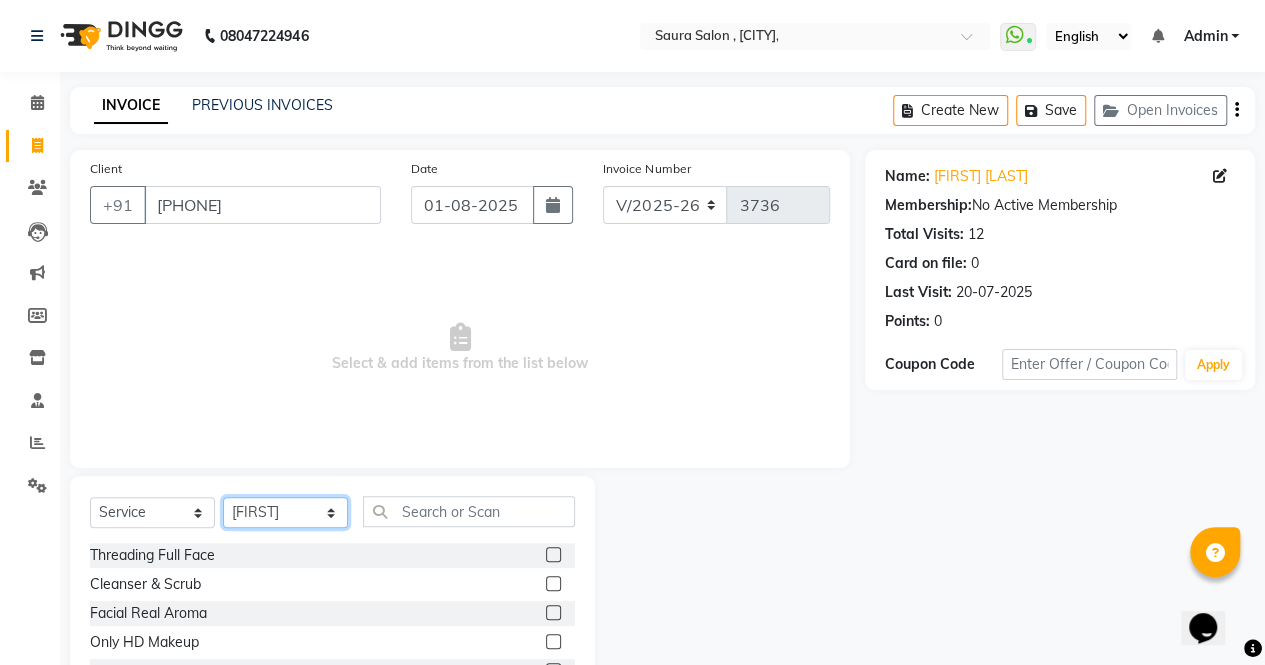 select on "67661" 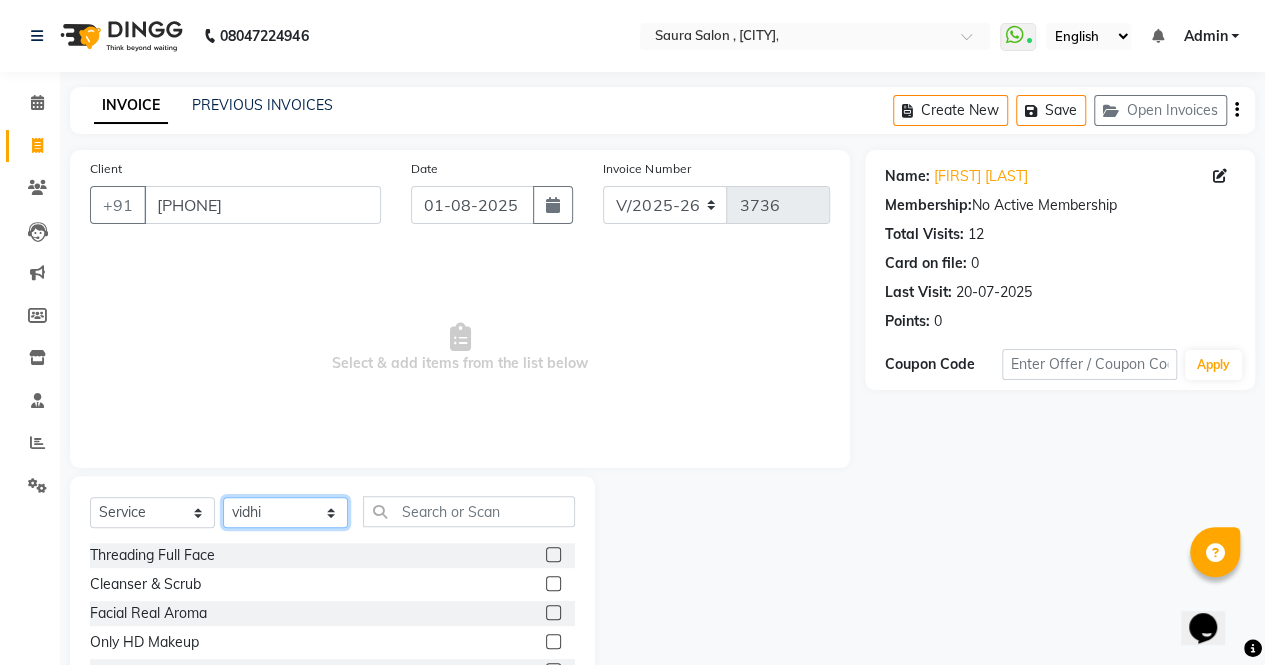 click on "Select Stylist [FIRST]  [FIRST]  [FIRST] [LAST] [FIRST] [FIRST] [FIRST] [FIRST] [FIRST] [FIRST] [FIRST] [FIRST] [FIRST] [FIRST] [FIRST]" 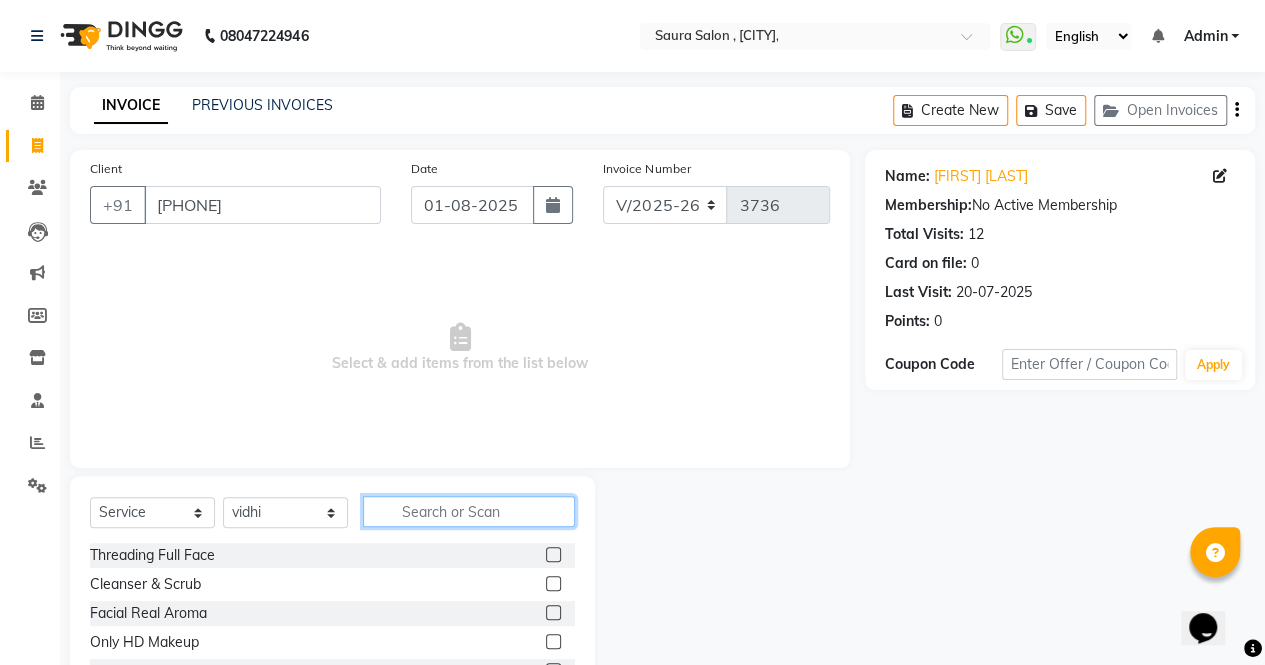 click 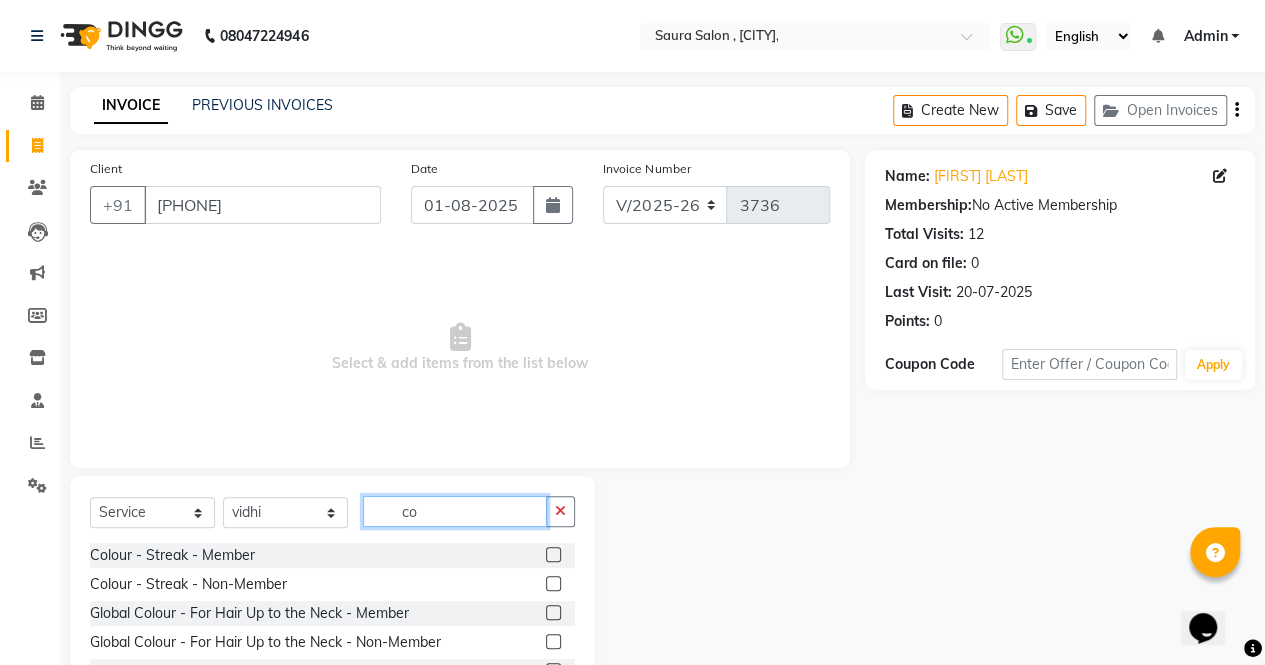 type on "c" 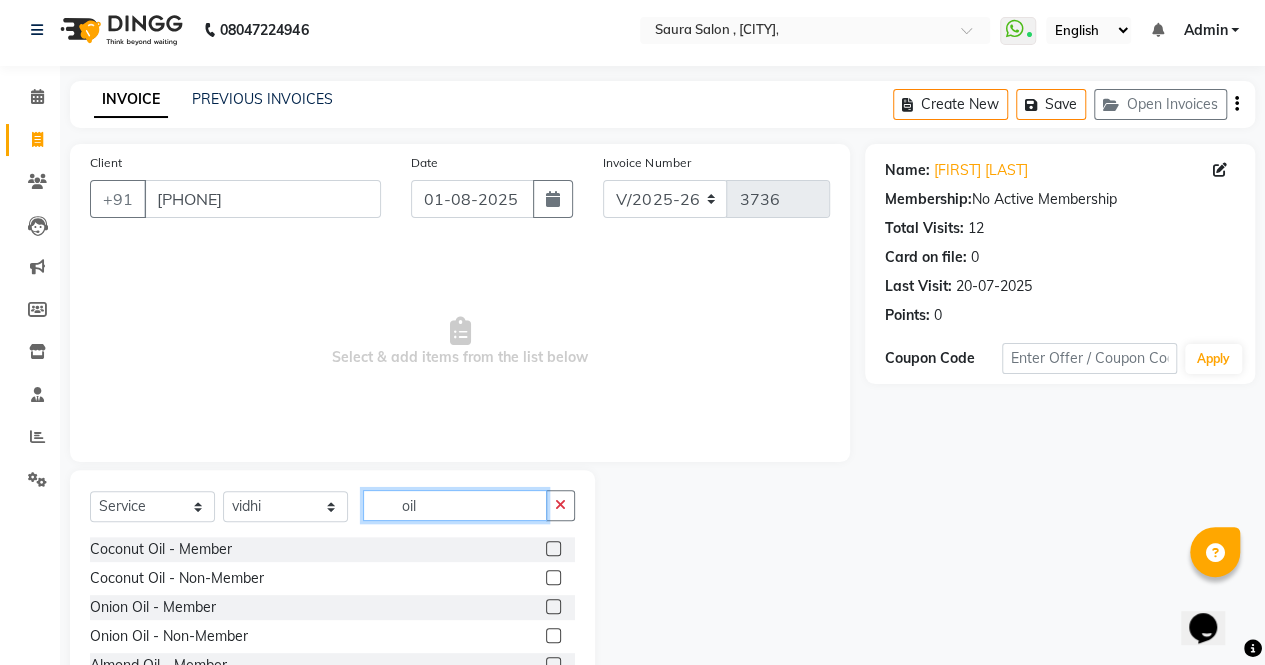 scroll, scrollTop: 135, scrollLeft: 0, axis: vertical 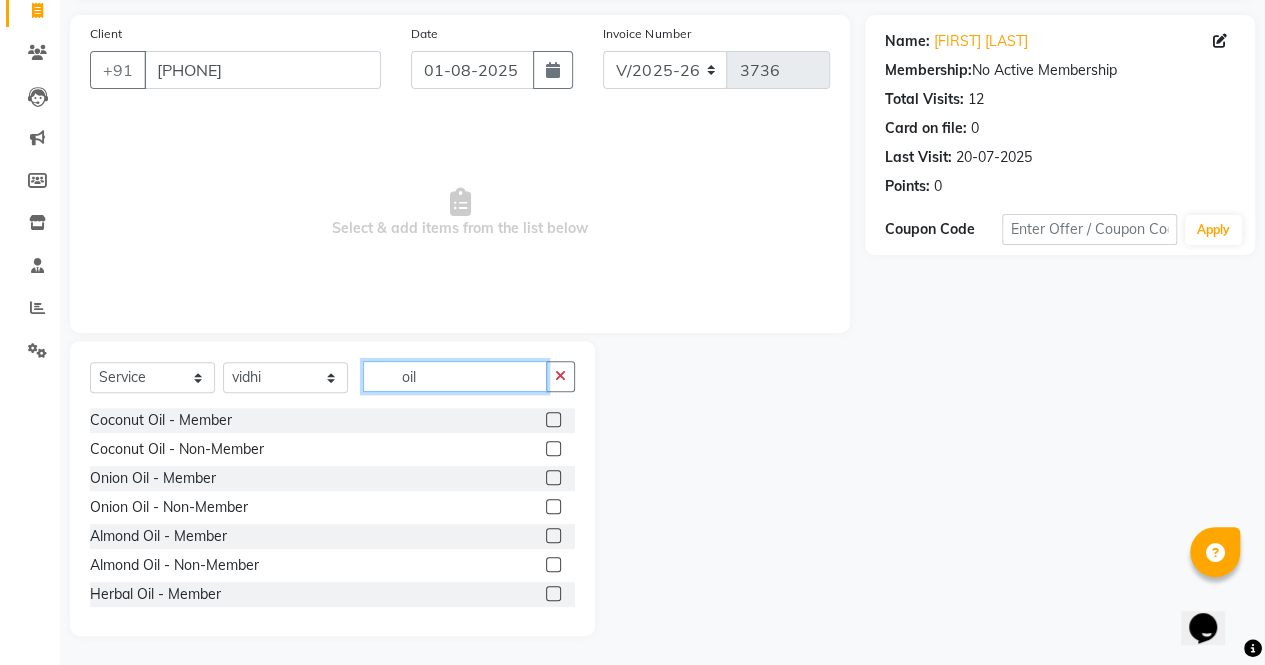 type on "oil" 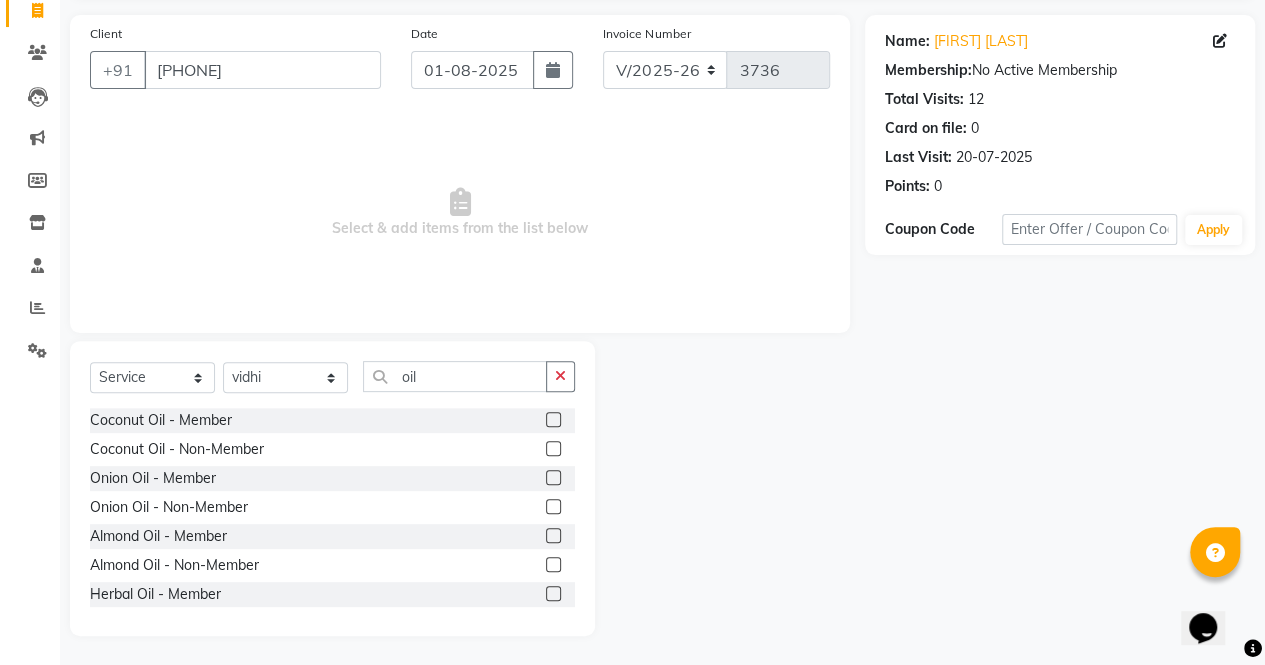 click 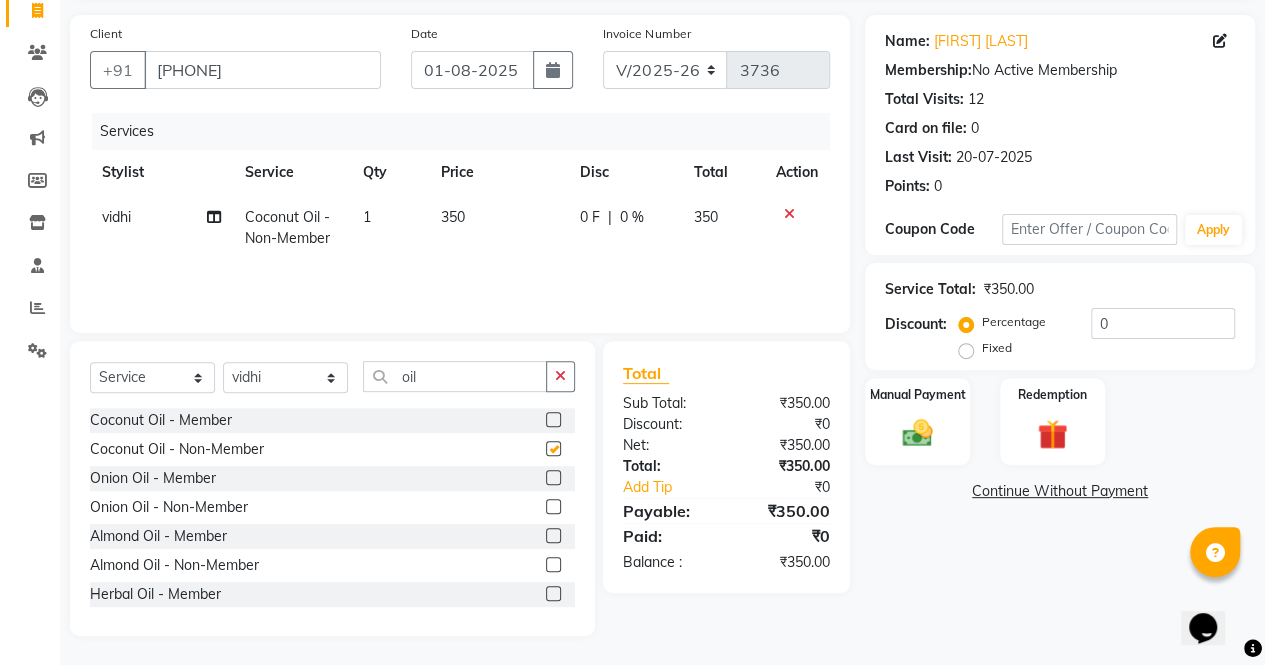 checkbox on "false" 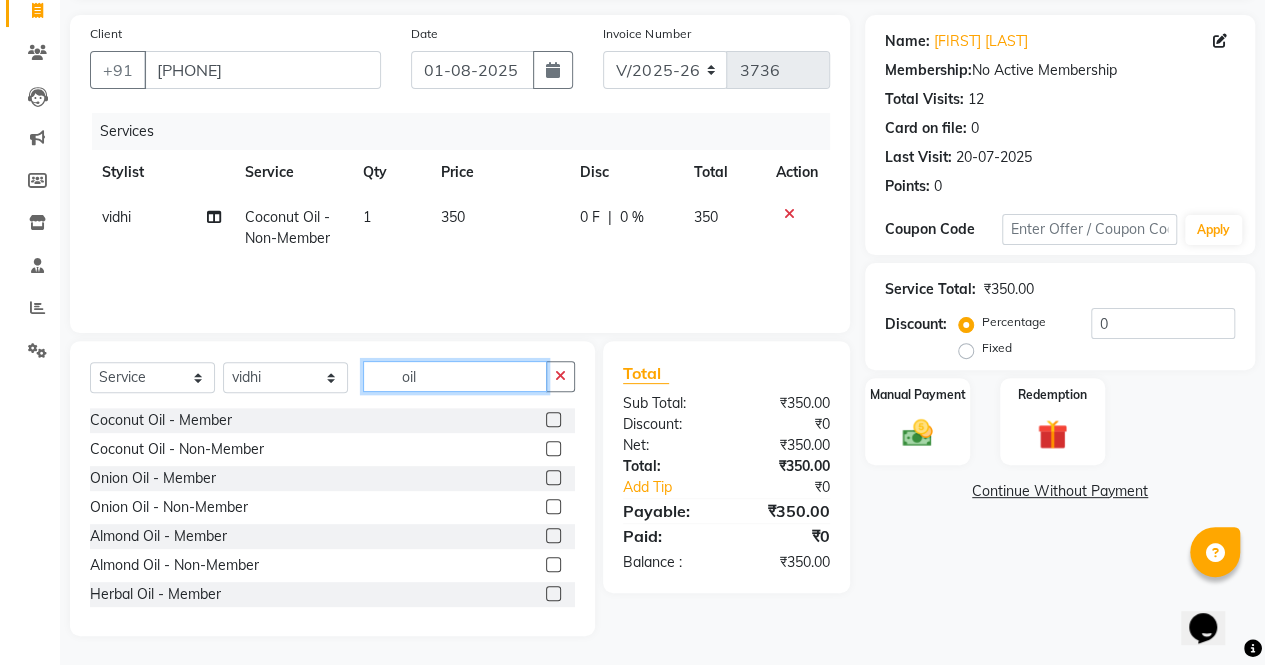 click on "oil" 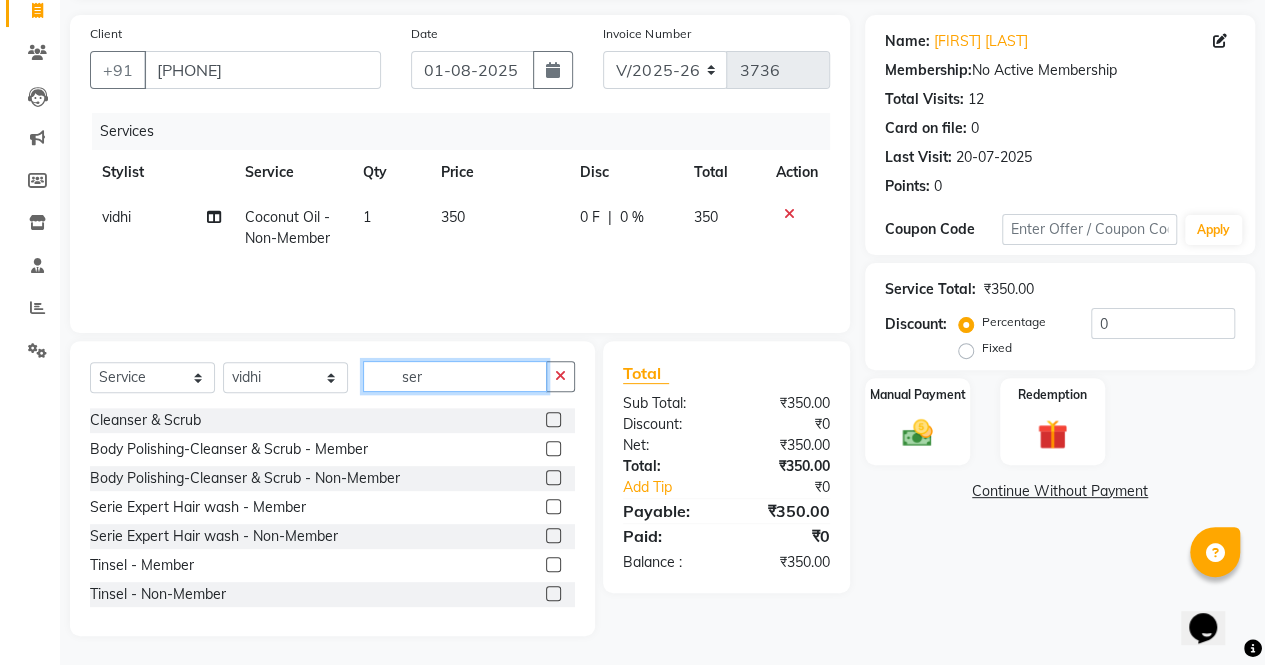 scroll, scrollTop: 91, scrollLeft: 0, axis: vertical 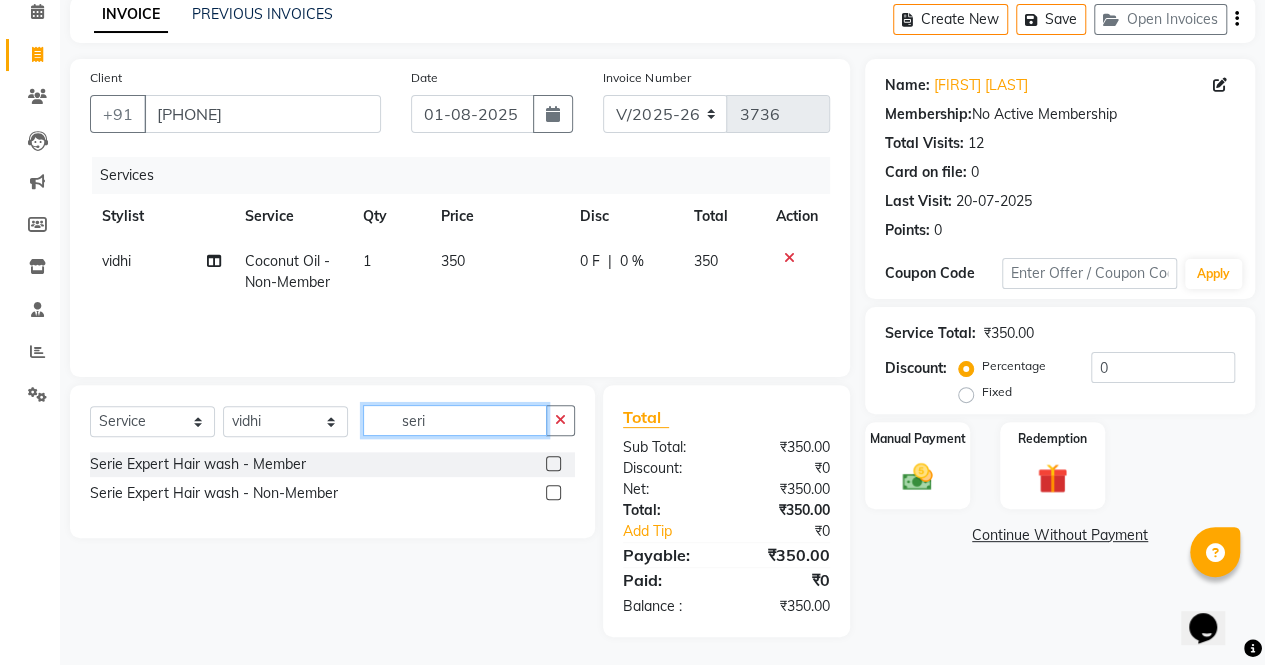 type on "seri" 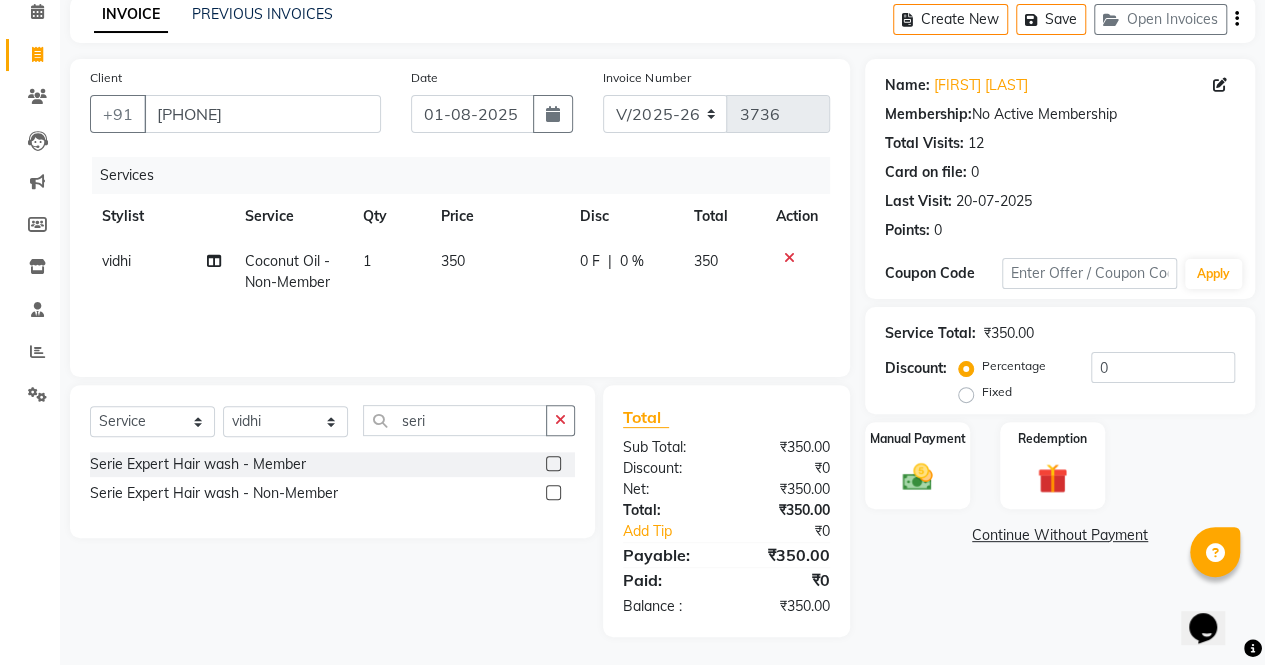 click 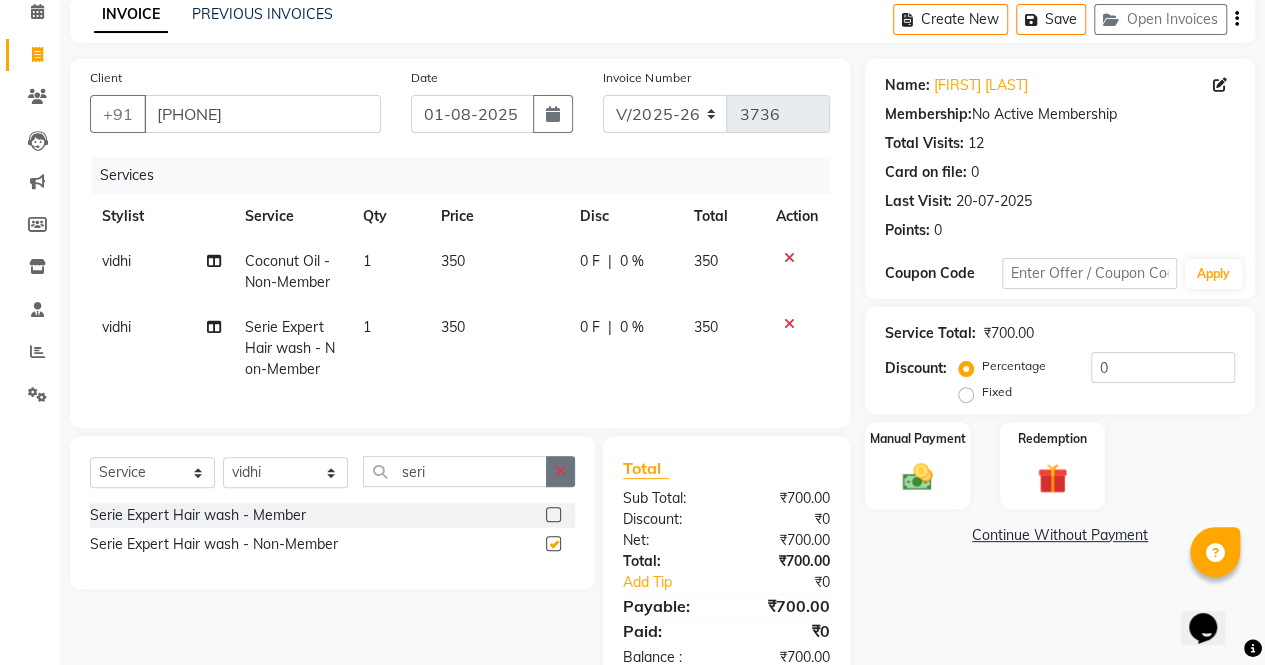 checkbox on "false" 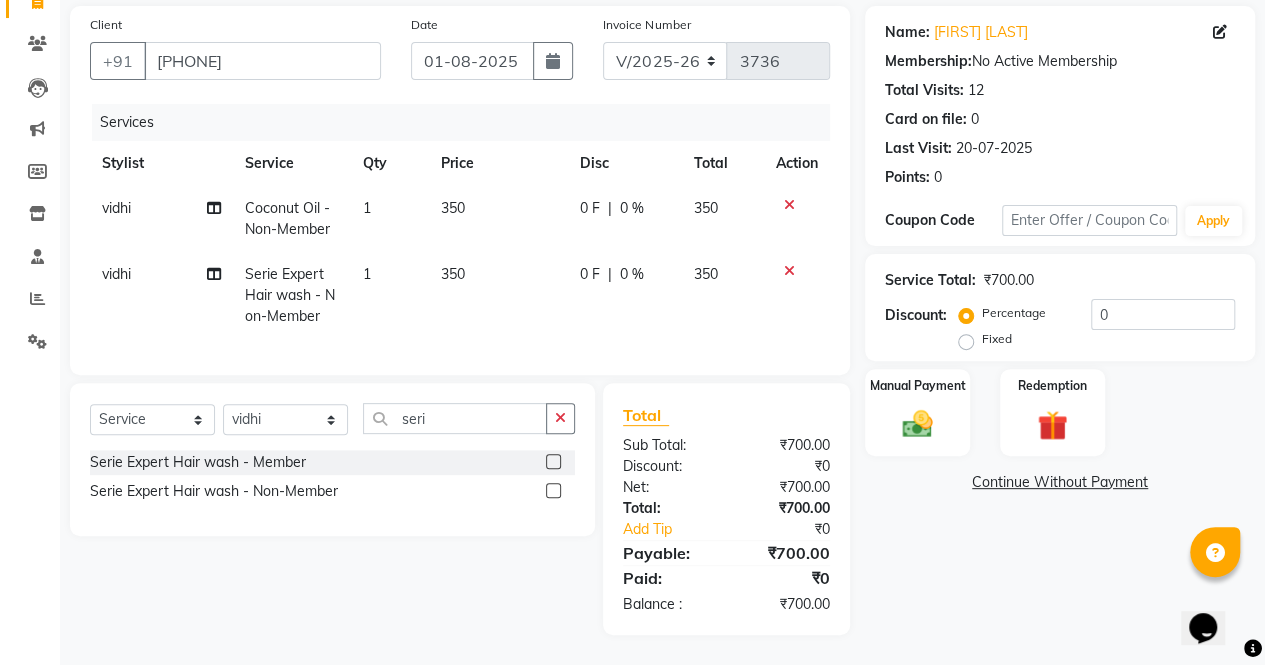 scroll, scrollTop: 157, scrollLeft: 0, axis: vertical 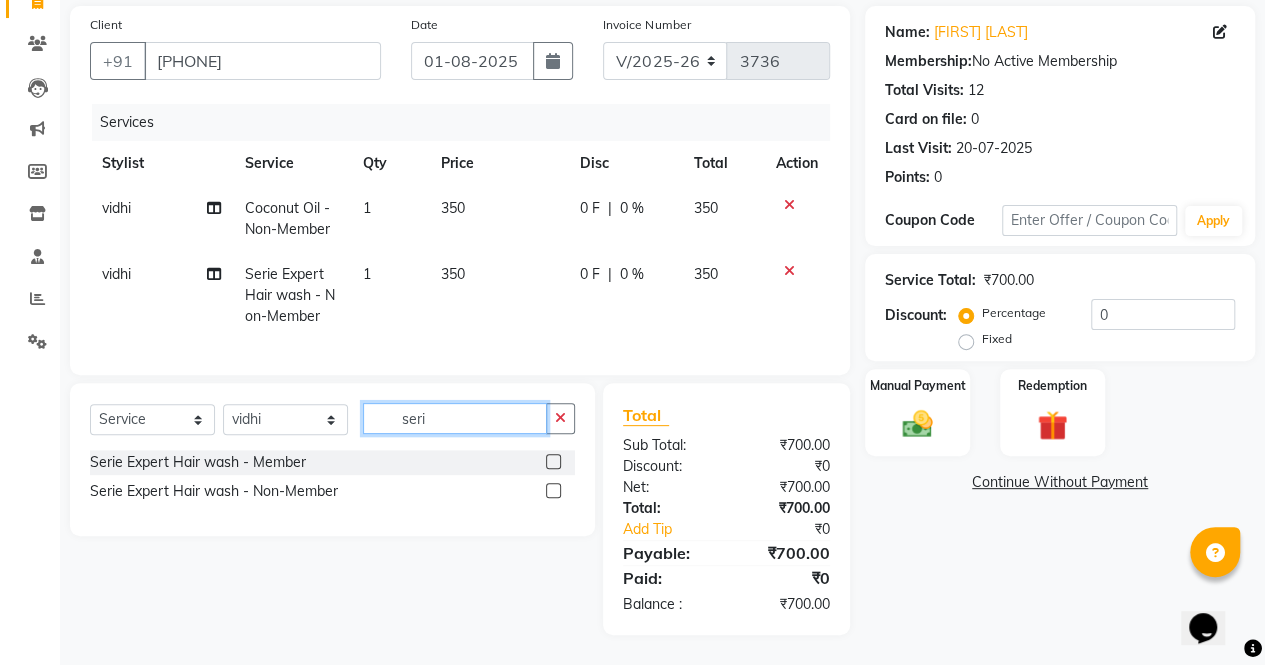 click on "seri" 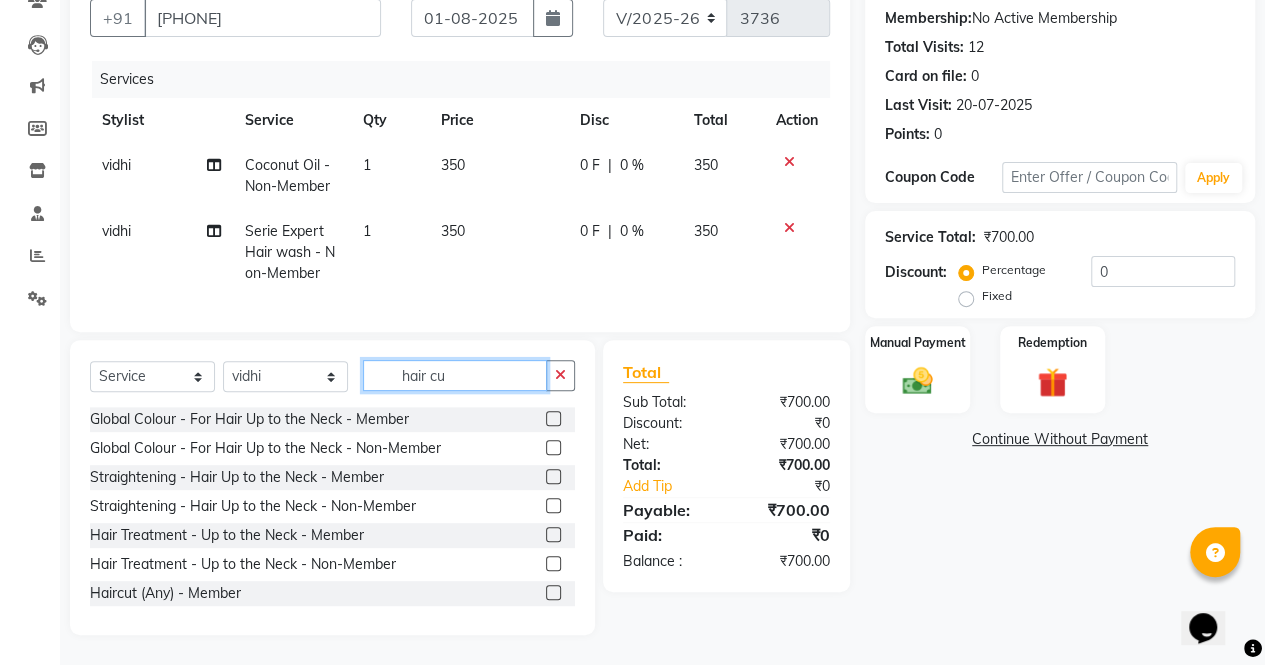 scroll, scrollTop: 158, scrollLeft: 0, axis: vertical 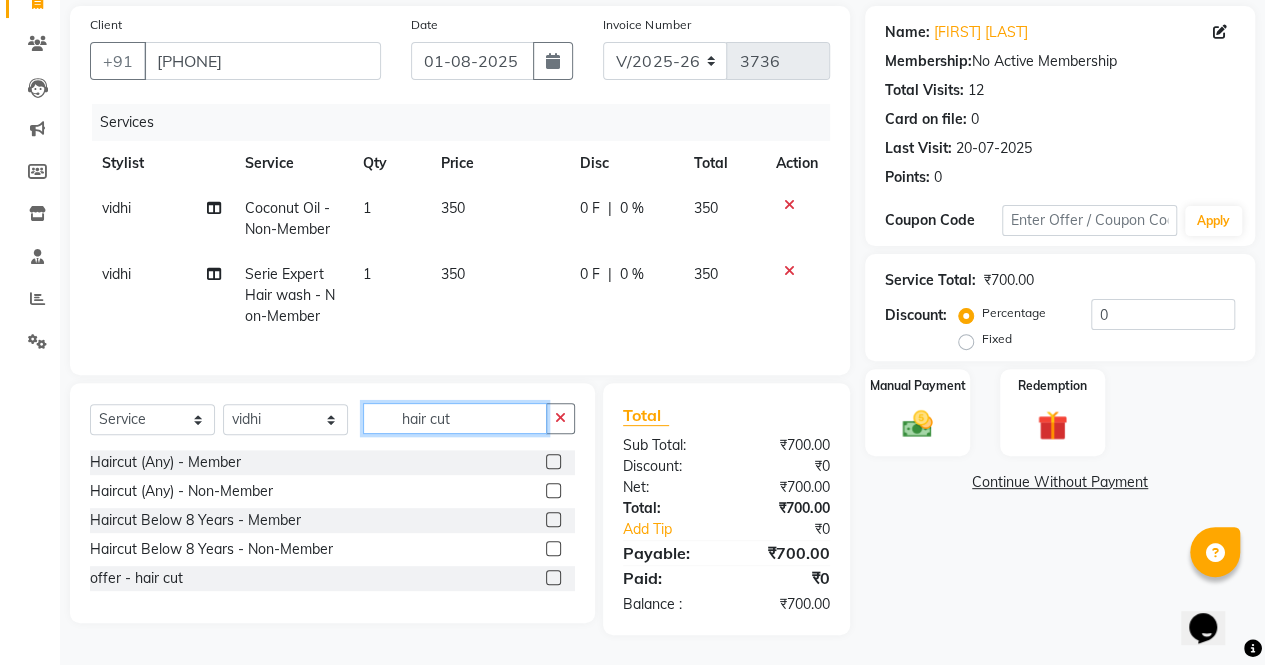 type on "hair cut" 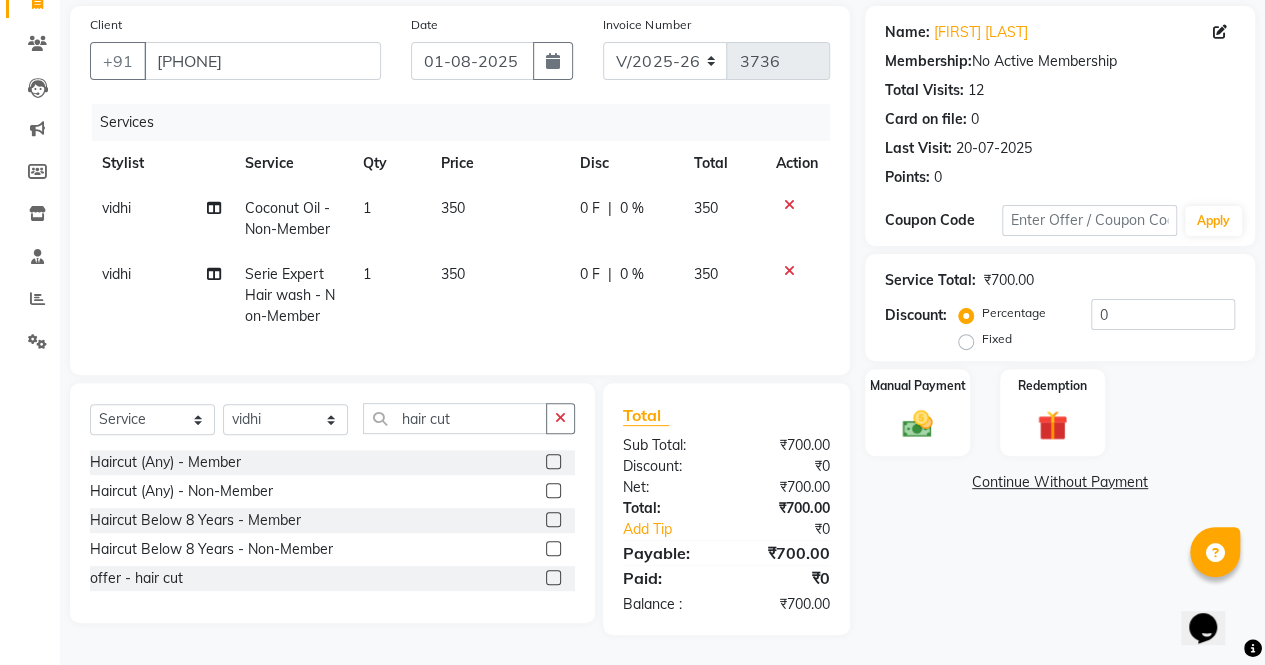 click 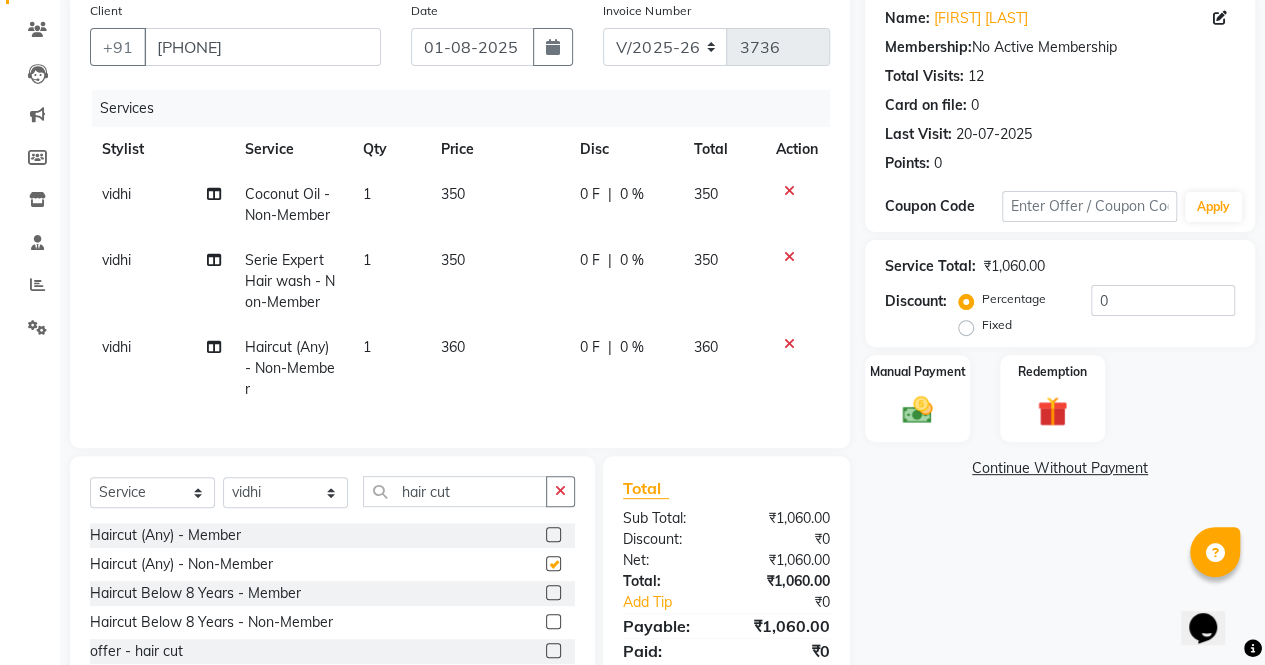 checkbox on "false" 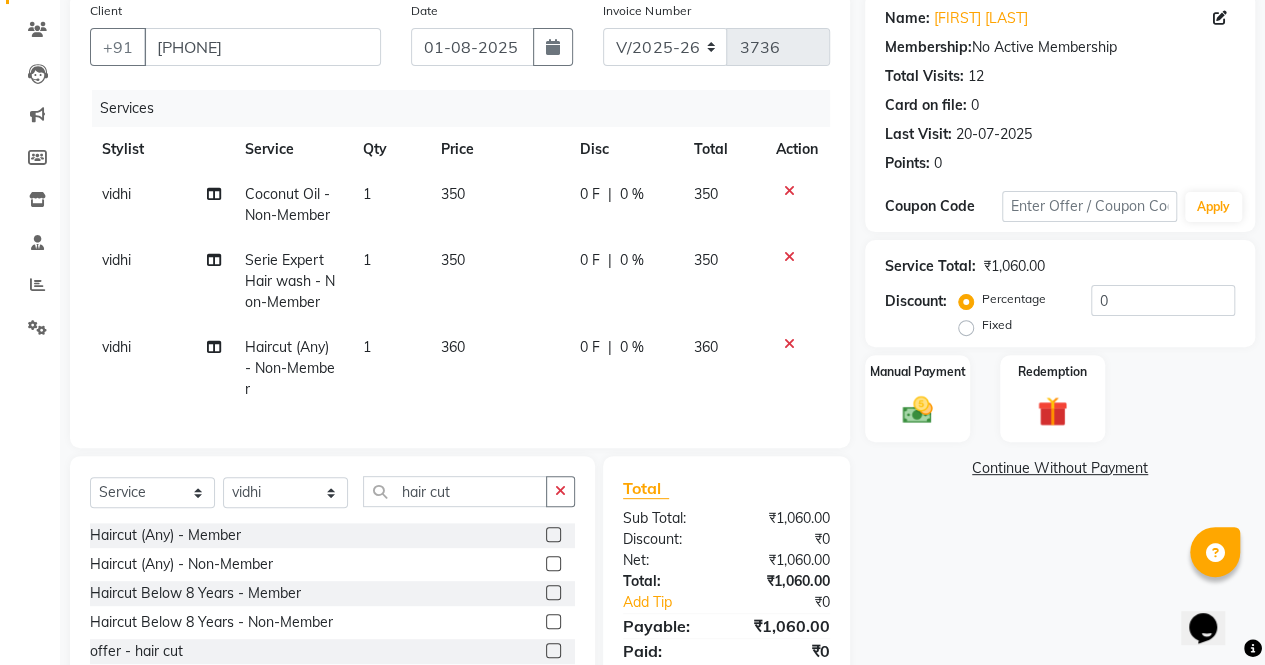 scroll, scrollTop: 244, scrollLeft: 0, axis: vertical 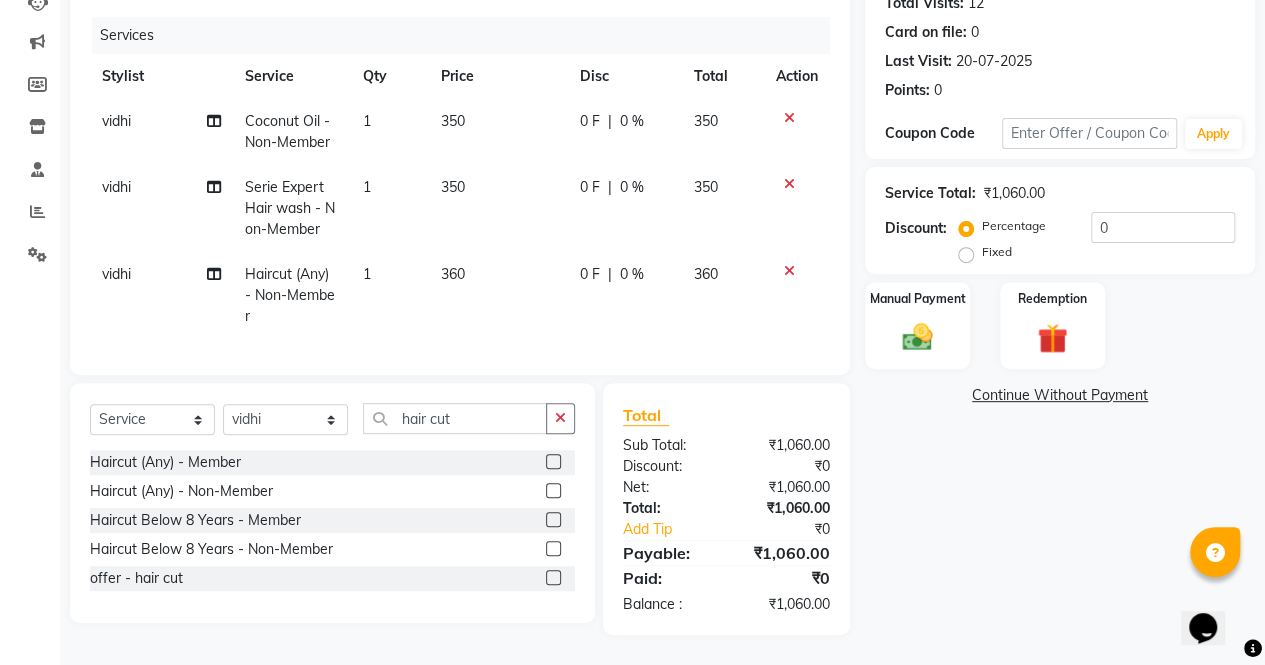 click on "Name: [FIRST] [LAST] Membership:  No Active Membership  Total Visits:  12 Card on file:  0 Last Visit:   20-07-2025 Points:   0  Coupon Code Apply Service Total:  [CURRENCY]  Discount:  Percentage   Fixed  0 Manual Payment Redemption  Continue Without Payment" 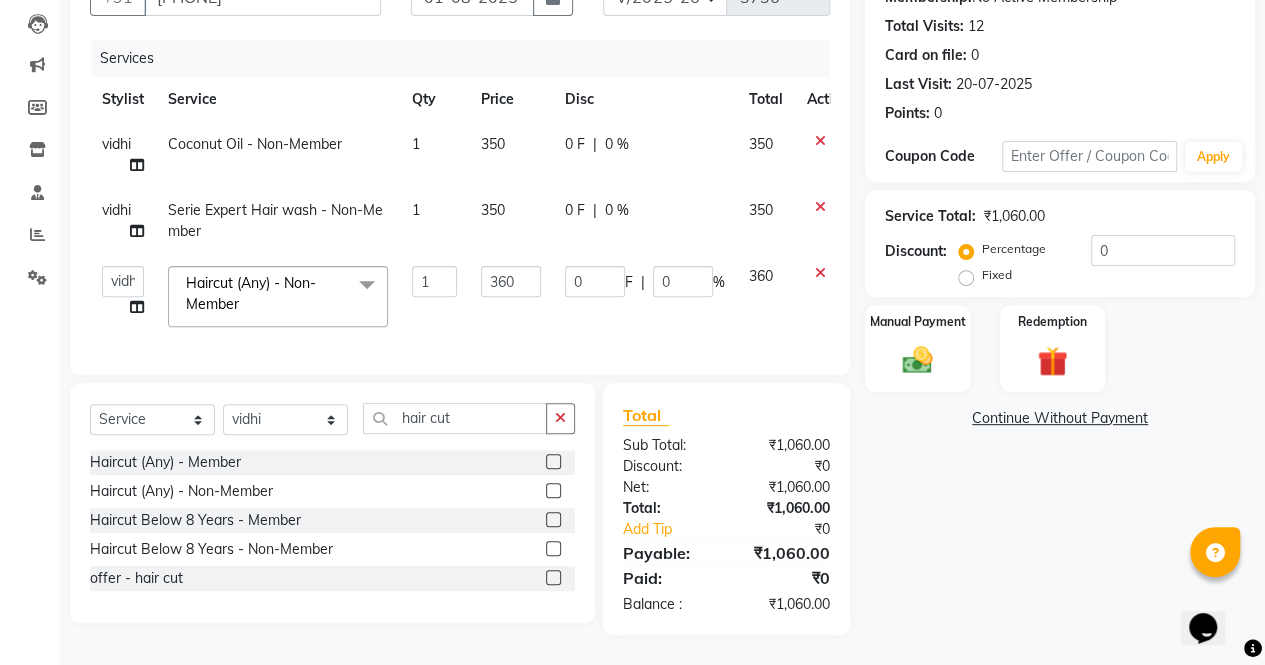 scroll, scrollTop: 220, scrollLeft: 0, axis: vertical 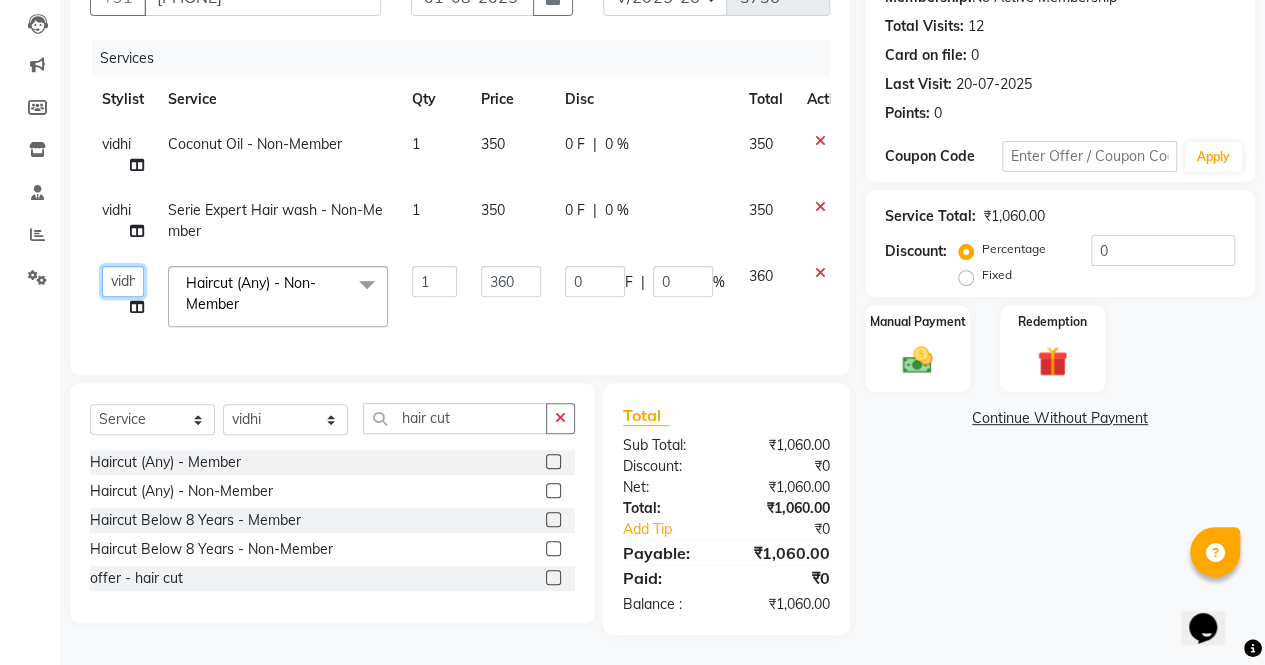 click on "[FIRST]    [FIRST]    [FIRST]   [FIRST] [LAST]   [FIRST]   [FIRST]   [FIRST] [LAST]   [FIRST]    [FIRST]   [FIRST]   [FIRST] [FIRST]    [FIRST]    [FIRST]" 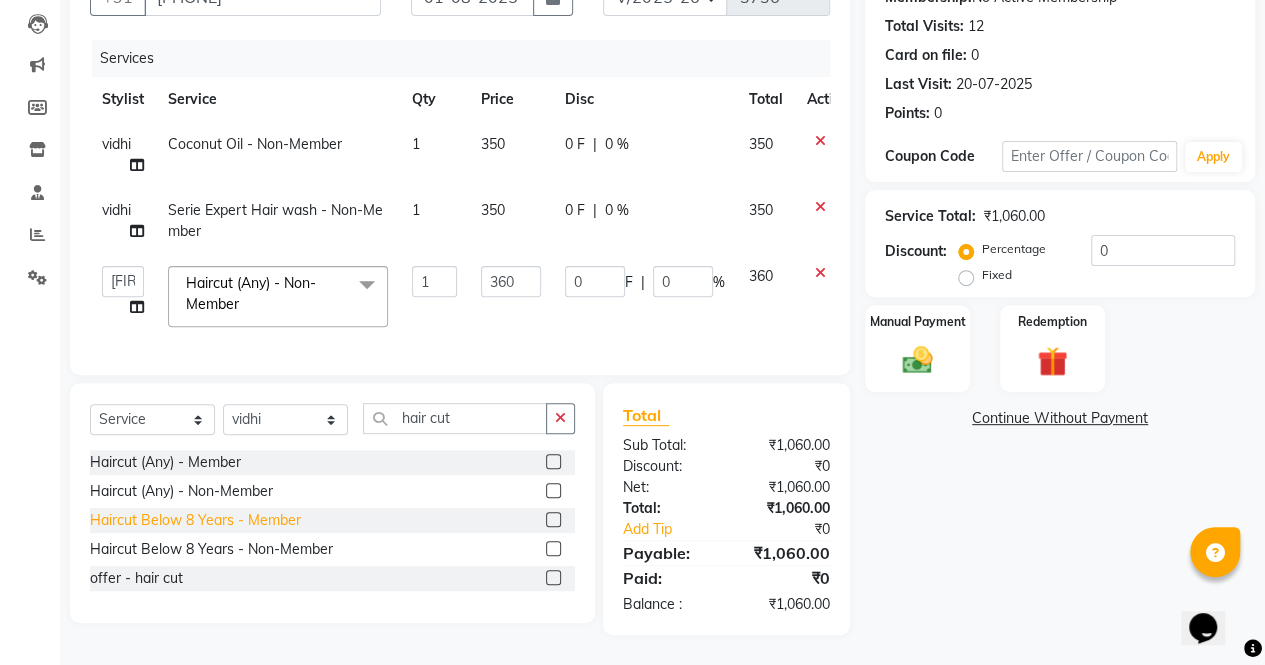 select on "57428" 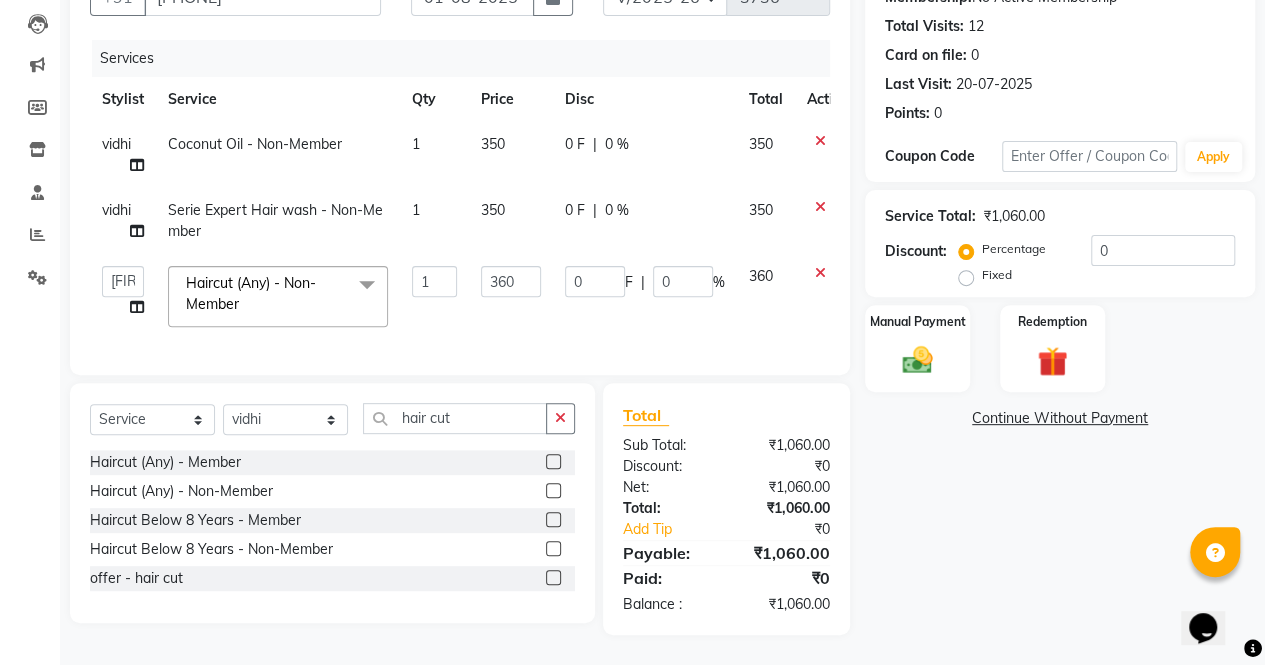 click on "Name: [FIRST] [LAST] Membership:  No Active Membership  Total Visits:  12 Card on file:  0 Last Visit:   20-07-2025 Points:   0  Coupon Code Apply Service Total:  [CURRENCY]  Discount:  Percentage   Fixed  0 Manual Payment Redemption  Continue Without Payment" 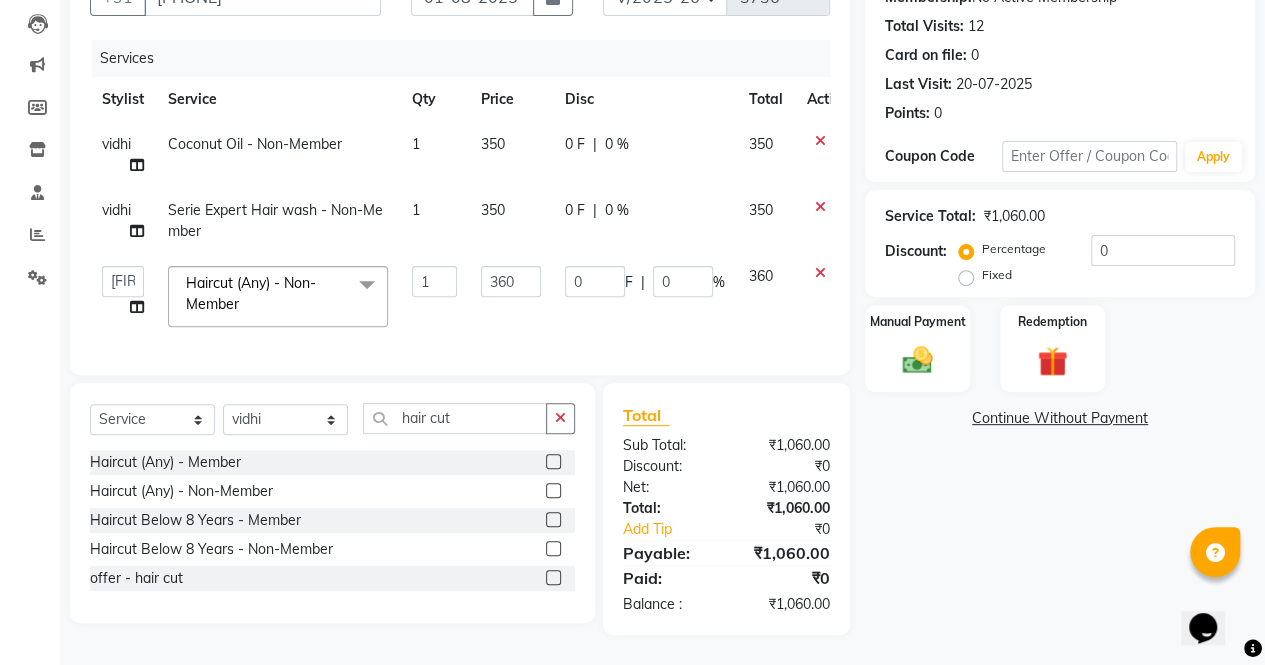 click on "Name: [FIRST] [LAST] Membership:  No Active Membership  Total Visits:  12 Card on file:  0 Last Visit:   20-07-2025 Points:   0  Coupon Code Apply Service Total:  [CURRENCY]  Discount:  Percentage   Fixed  0 Manual Payment Redemption  Continue Without Payment" 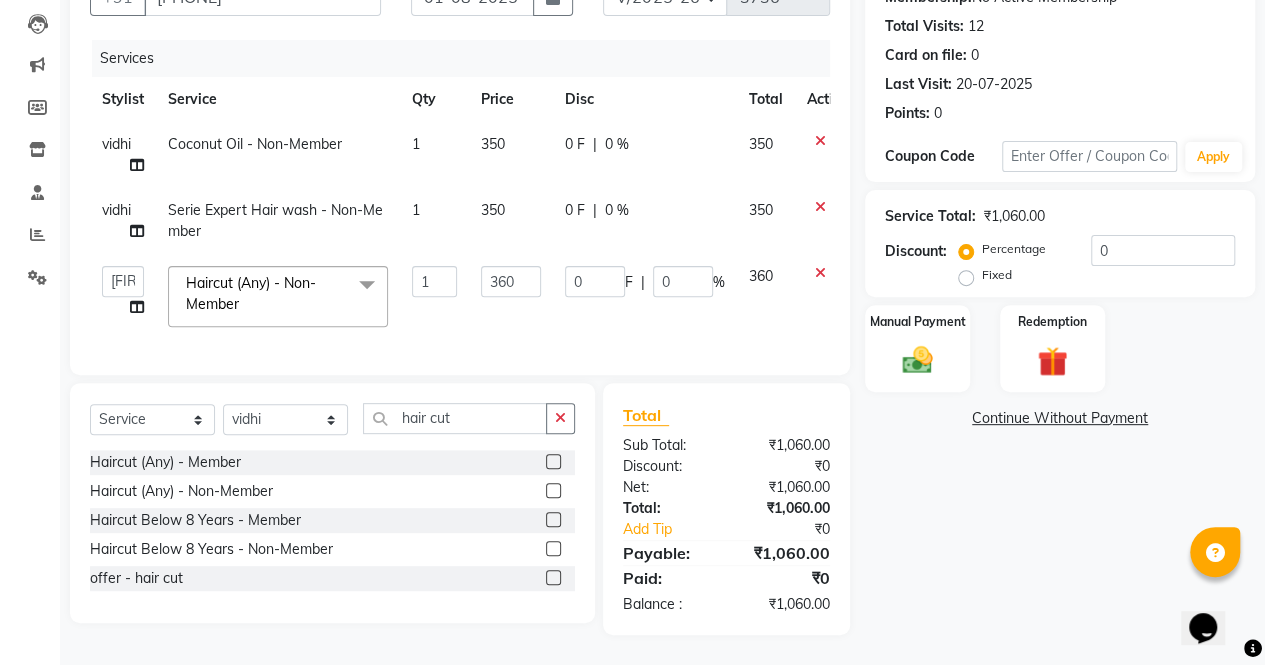 scroll, scrollTop: 220, scrollLeft: 0, axis: vertical 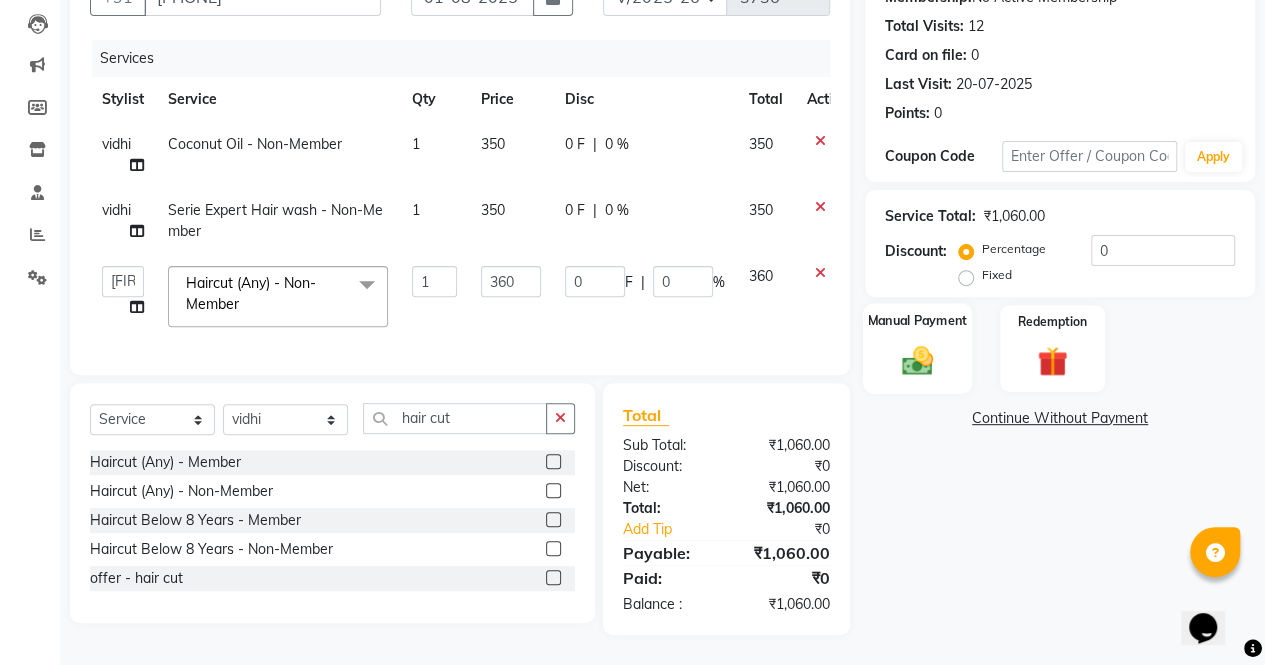 click on "Manual Payment" 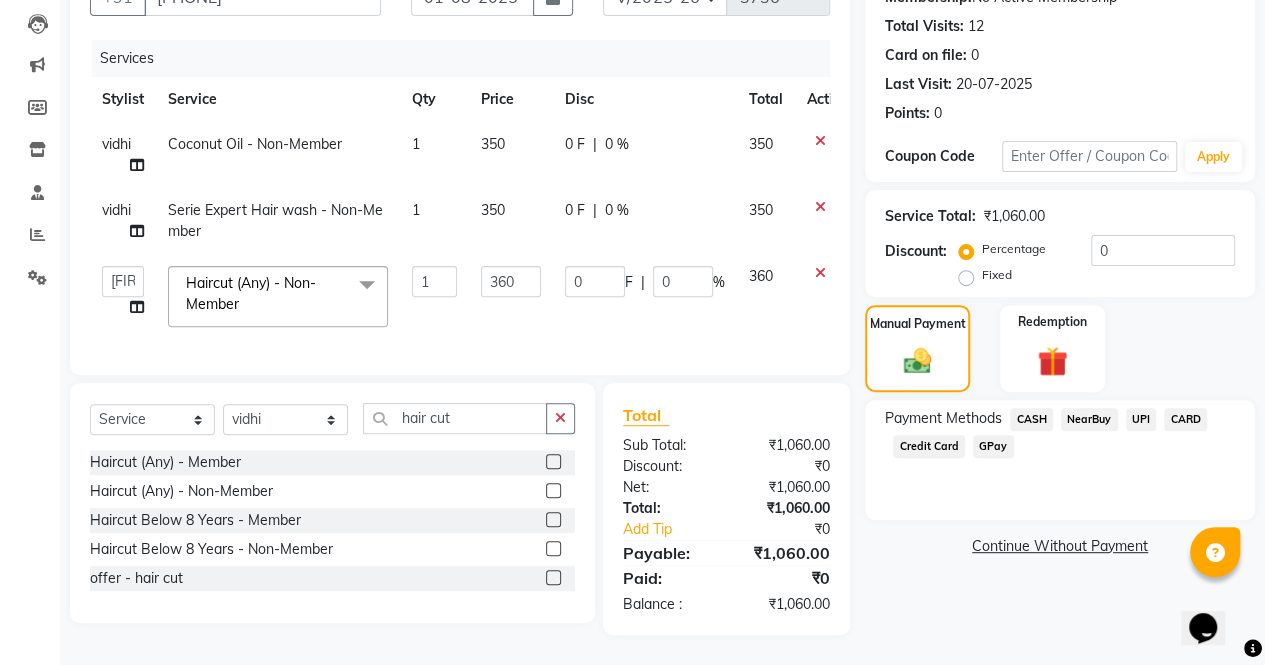 click on "UPI" 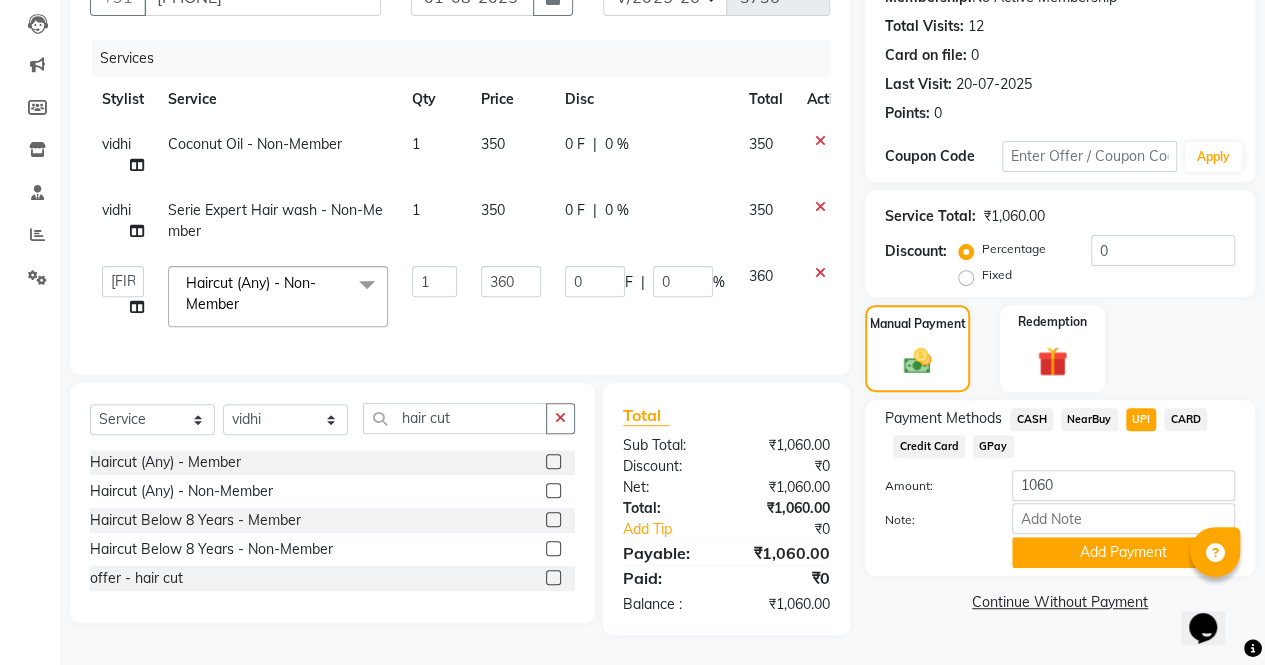 scroll, scrollTop: 220, scrollLeft: 0, axis: vertical 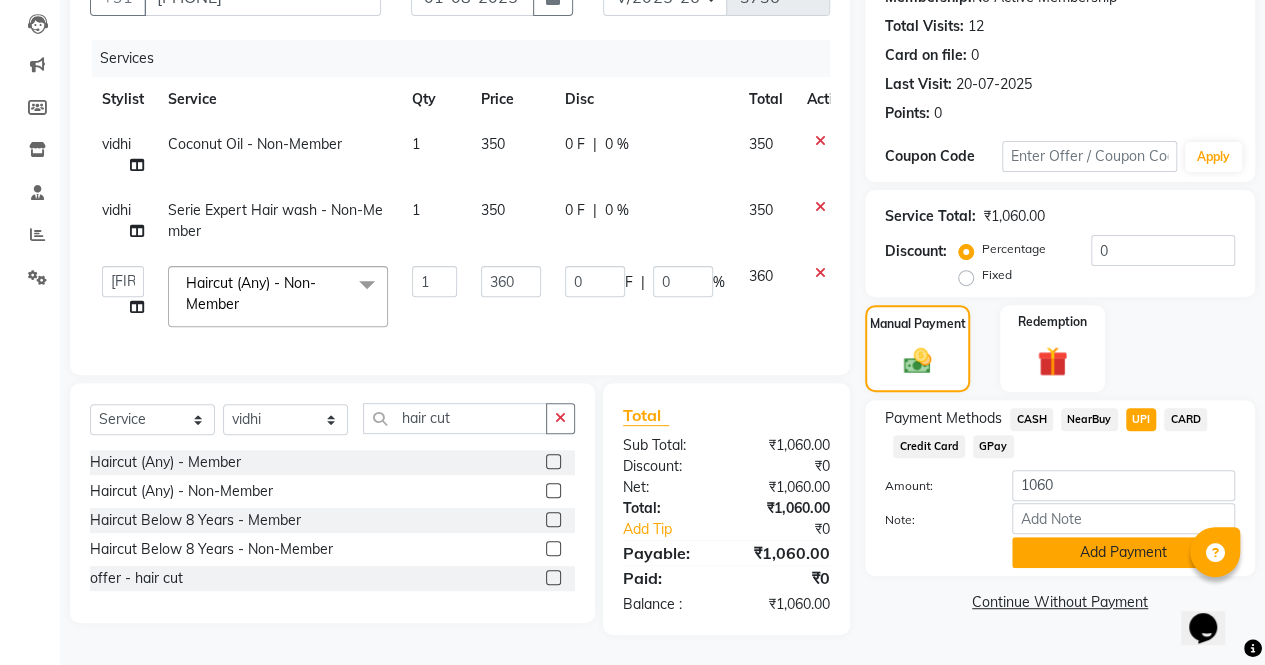 click on "Add Payment" 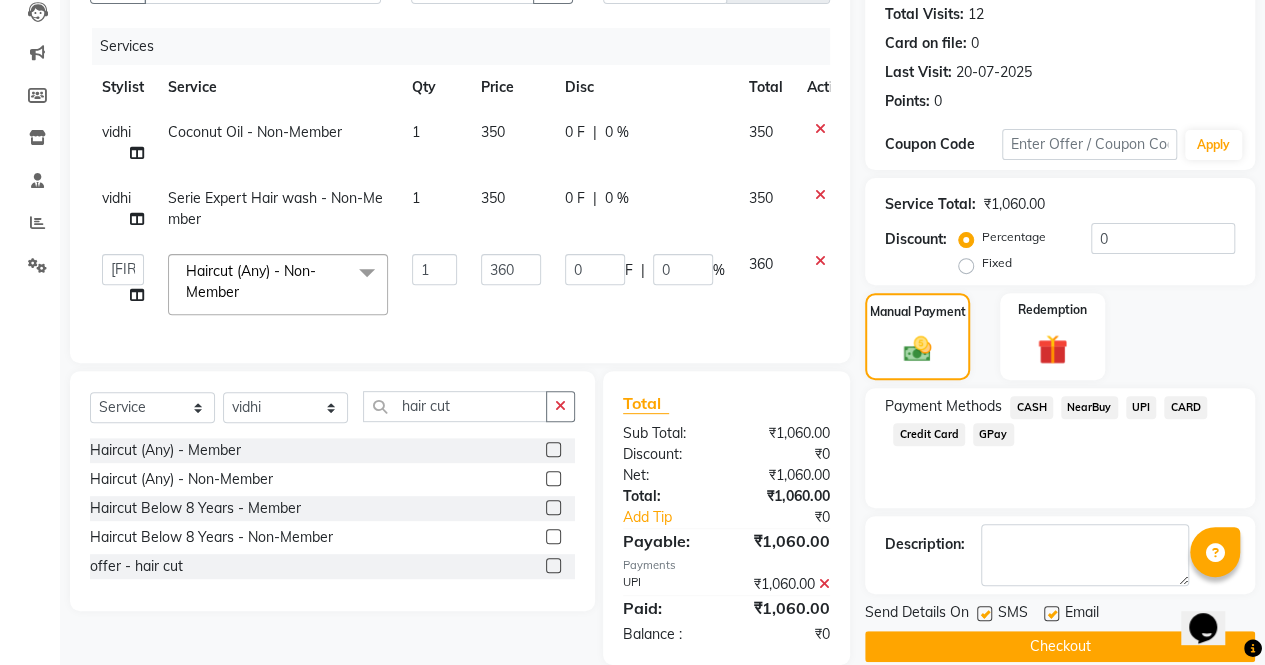scroll, scrollTop: 262, scrollLeft: 0, axis: vertical 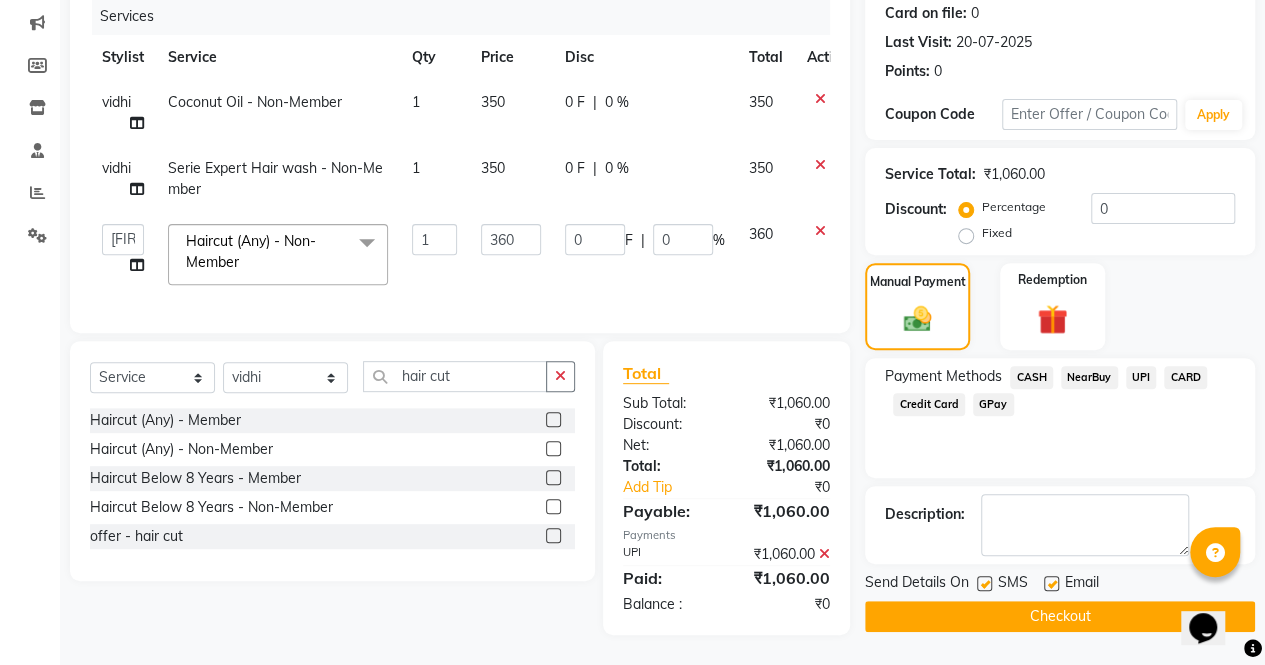 click on "Checkout" 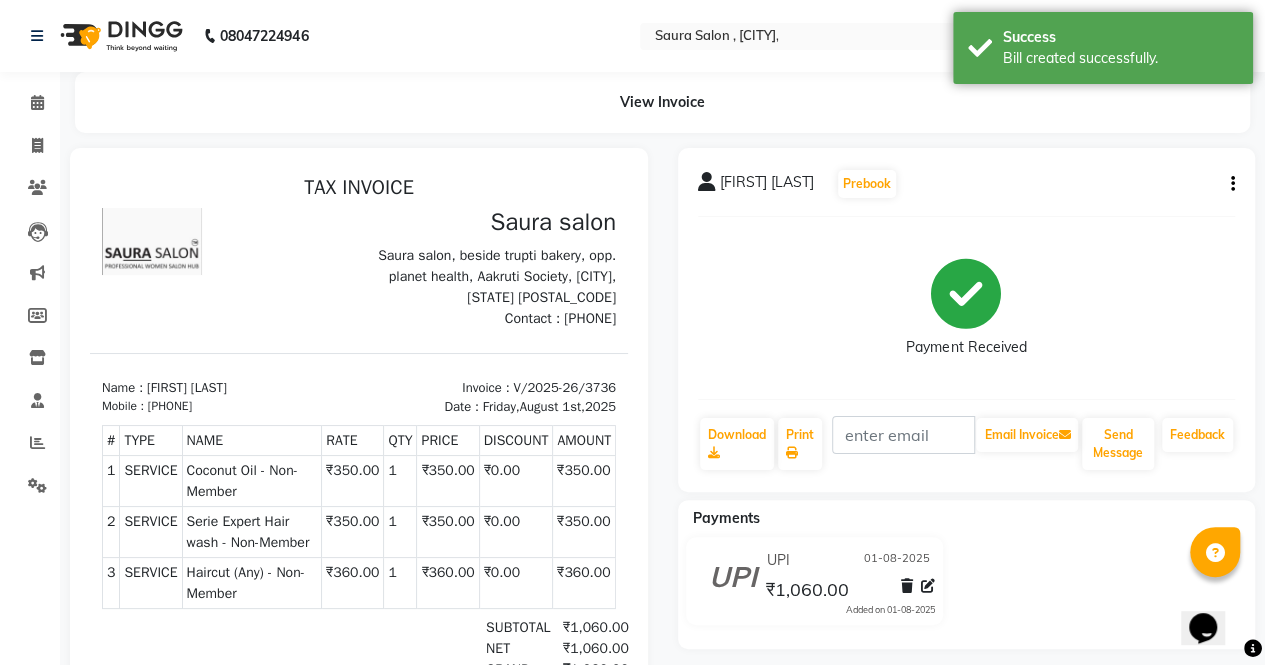 scroll, scrollTop: 0, scrollLeft: 0, axis: both 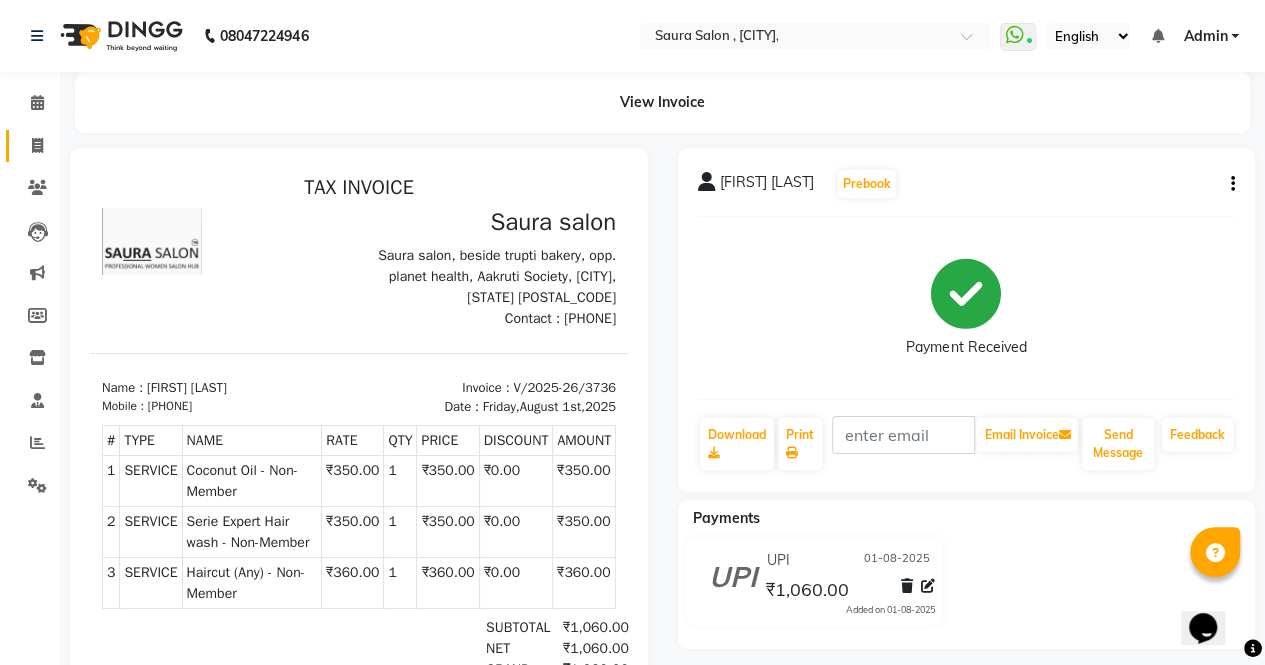 click on "Invoice" 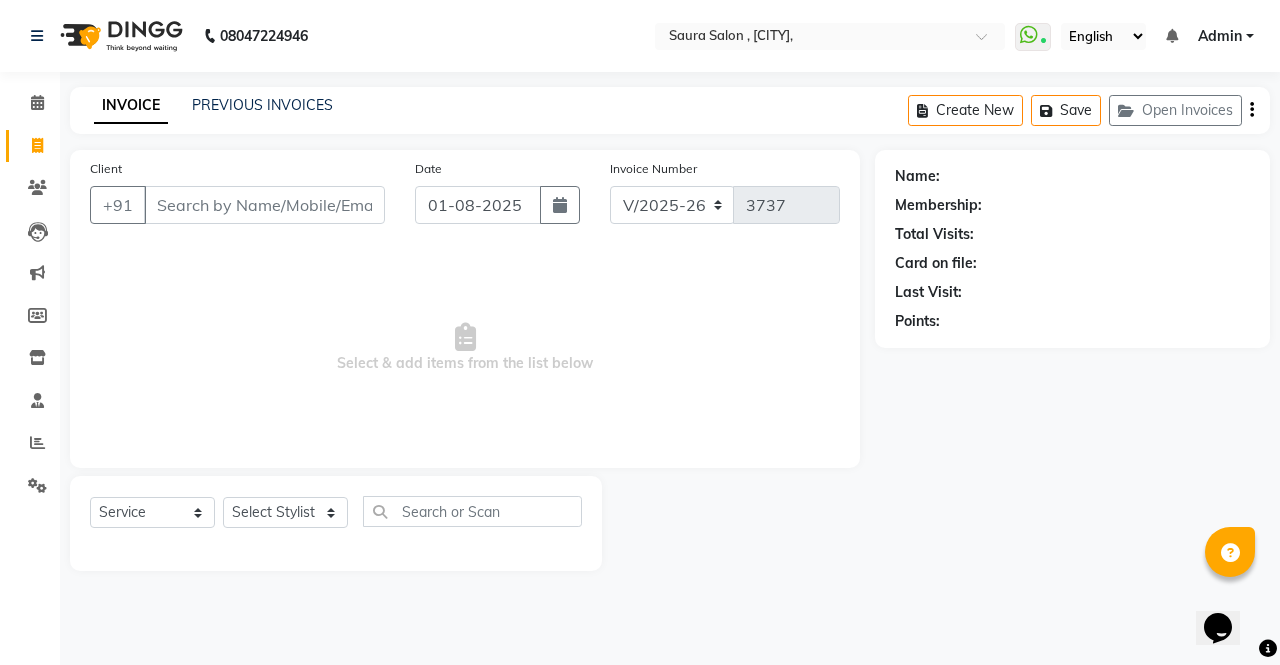 select on "57428" 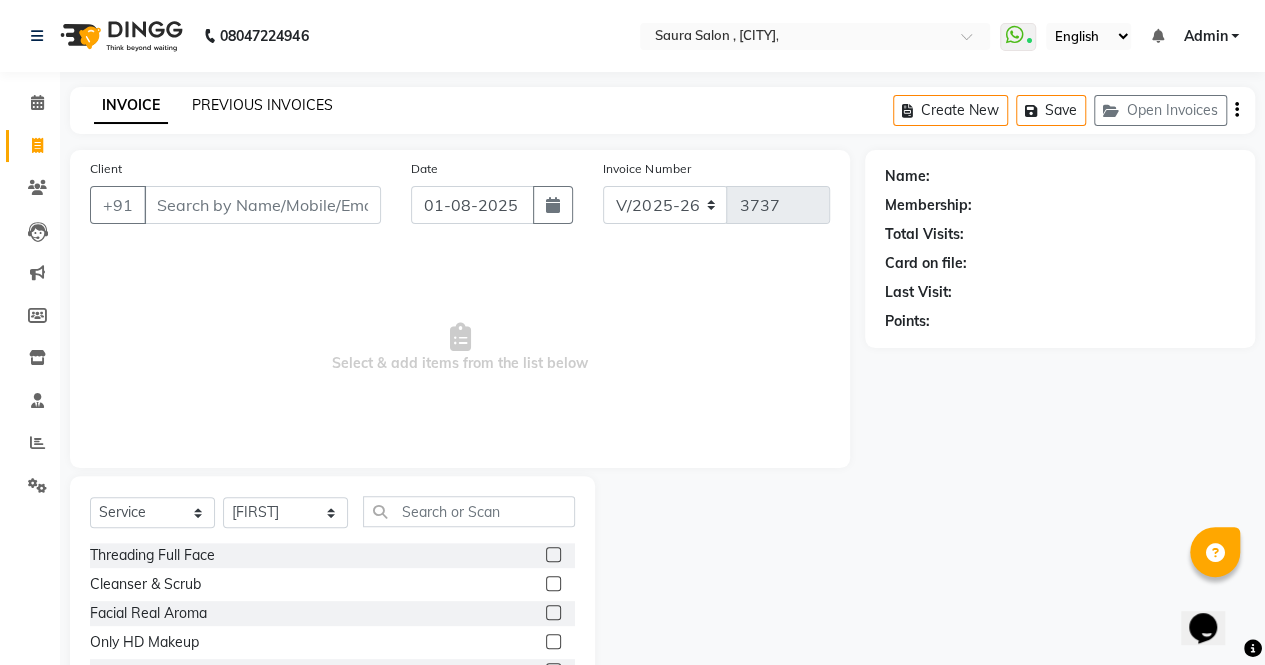 click on "PREVIOUS INVOICES" 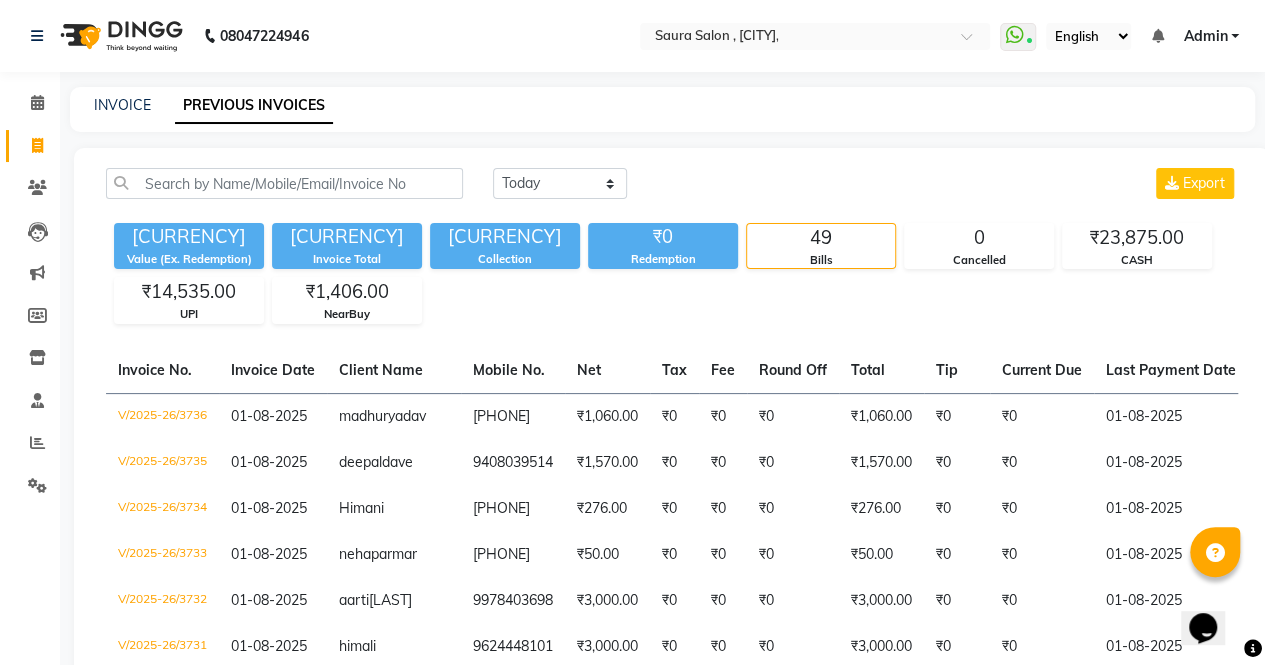 click on "Today Yesterday Custom Range Export ₹39,727.00 Value (Ex. Redemption) ₹39,727.00 Invoice Total  ₹39,816.00 Collection ₹0 Redemption 49 Bills 0 Cancelled ₹23,875.00 CASH ₹14,535.00 UPI ₹1,406.00 NearBuy  Invoice No.   Invoice Date   Client Name   Mobile No.   Net   Tax   Fee   Round Off   Total   Tip   Current Due   Last Payment Date   Payment Amount   Payment Methods   Cancel Reason   Status   V/2025-26/3736  01-08-2025 [FIRST]  [LAST] [PHONE] ₹1,060.00 ₹0  ₹0  ₹0 ₹1,060.00 ₹0 ₹0 01-08-2025 ₹1,060.00  UPI - PAID  V/2025-26/3735  01-08-2025 [FIRST]  [LAST] [PHONE] ₹1,570.00 ₹0  ₹0  ₹0 ₹1,570.00 ₹0 ₹0 01-08-2025 ₹1,570.00  CASH - PAID  V/2025-26/3734  01-08-2025 [FIRST]   [PHONE] ₹276.00 ₹0  ₹0  ₹0 ₹276.00 ₹0 ₹0 01-08-2025 ₹276.00  NearBuy,  UPI - PAID  V/2025-26/3733  01-08-2025 [FIRST]  [LAST] [PHONE] ₹50.00 ₹0  ₹0  ₹0 ₹50.00 ₹0 ₹0 01-08-2025 ₹50.00  CASH - PAID  V/2025-26/3732  01-08-2025 [FIRST]  [LAST] ₹3,000.00 -" 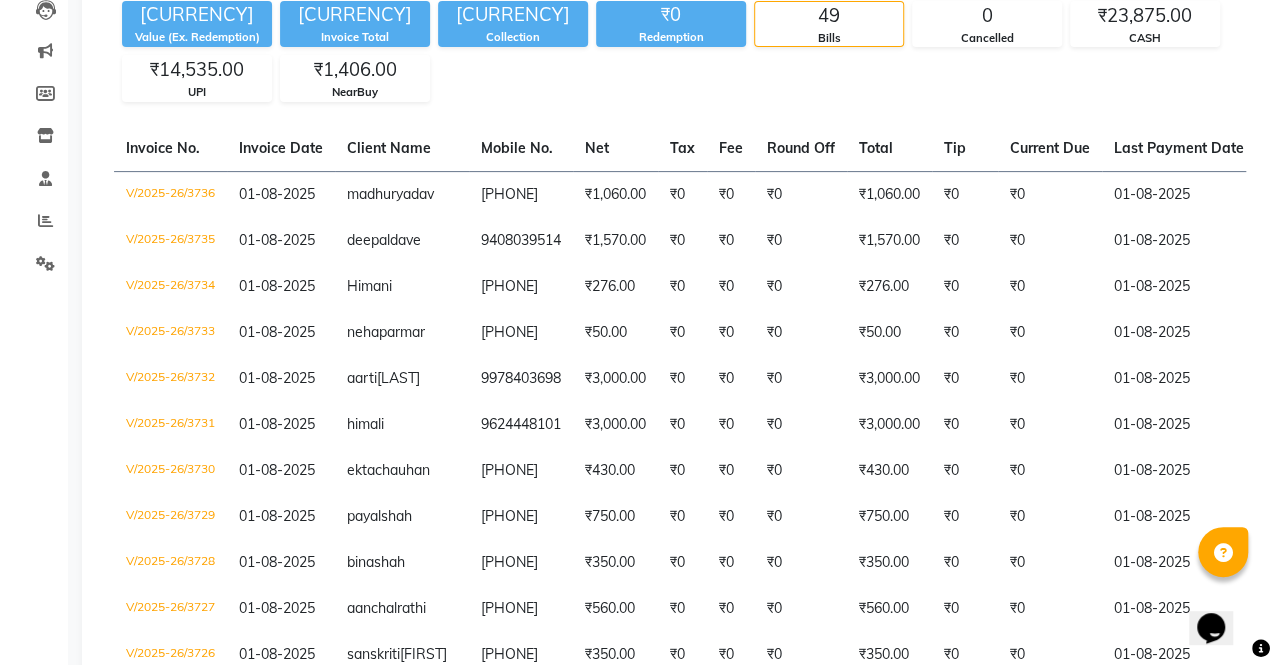scroll, scrollTop: 0, scrollLeft: 0, axis: both 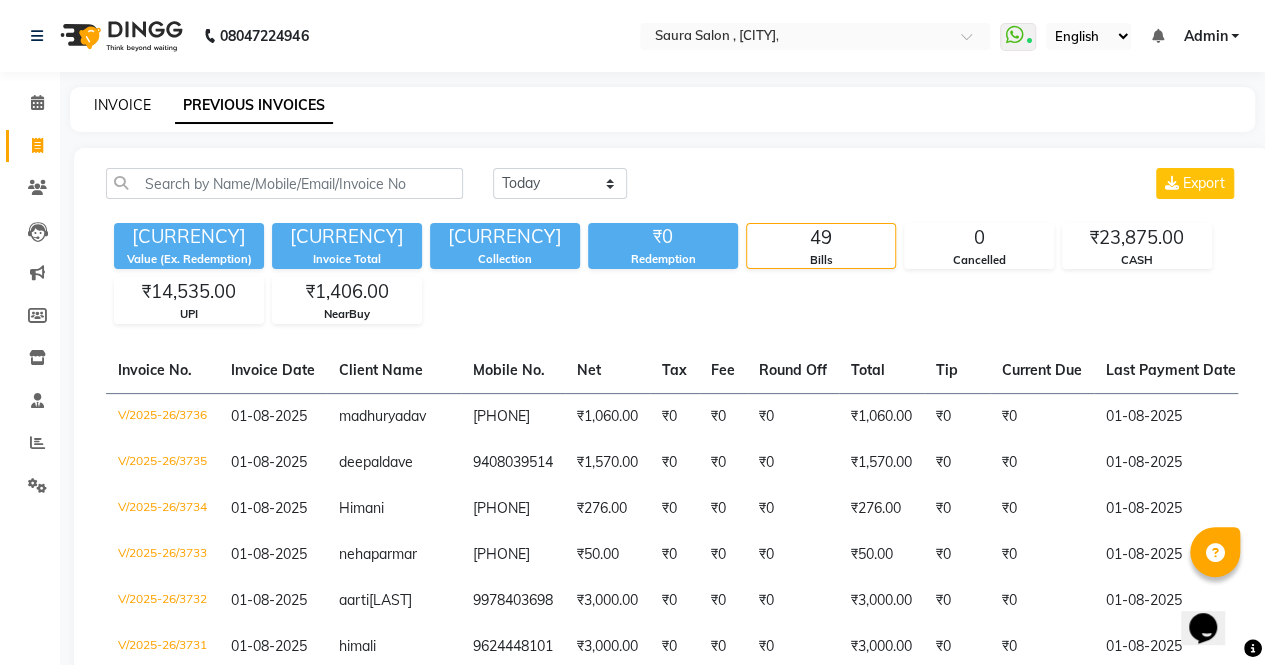 click on "INVOICE" 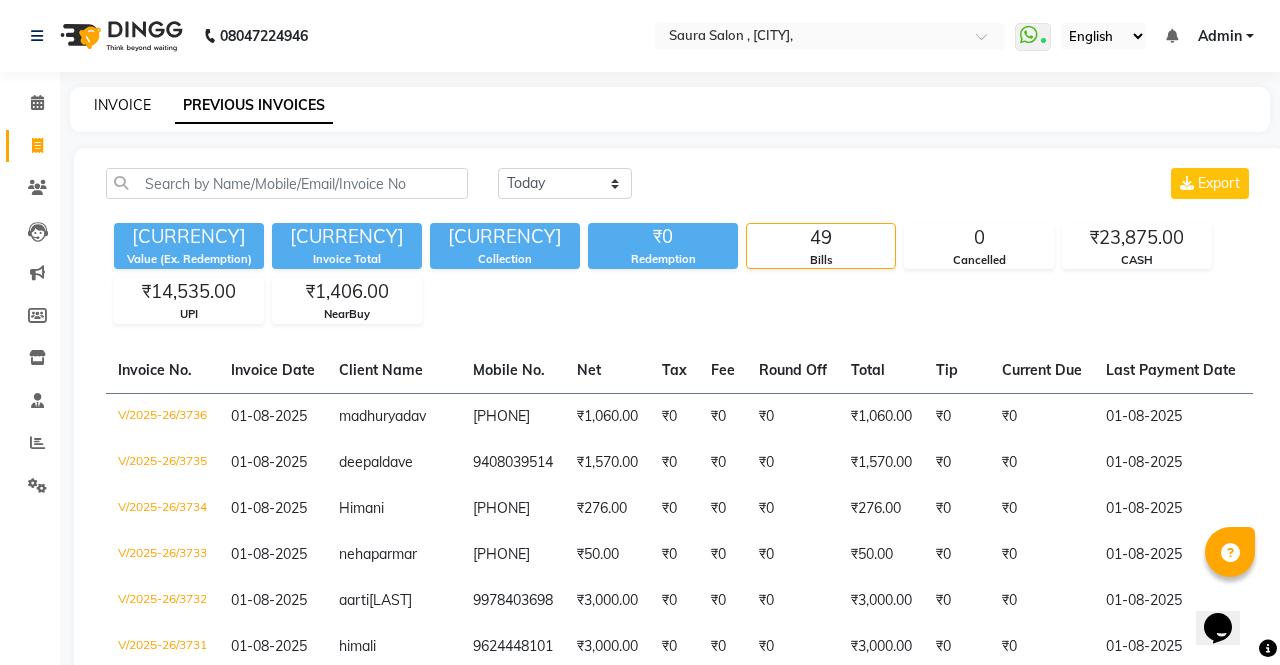 select on "6963" 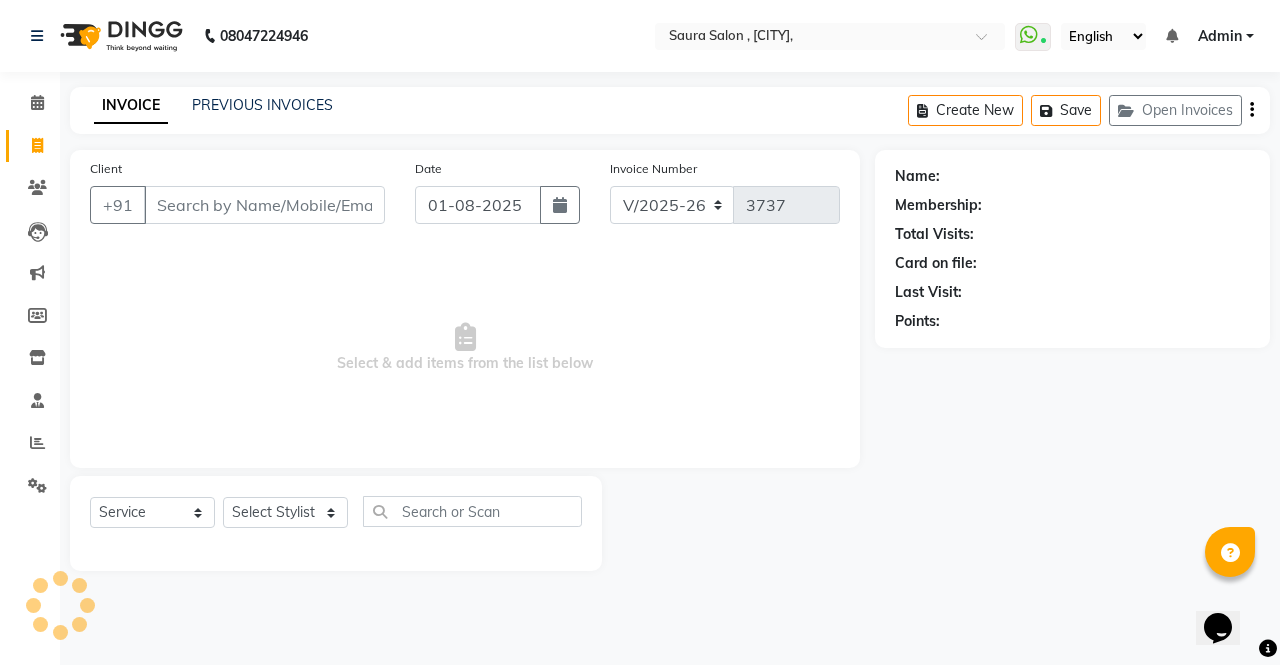 select on "57428" 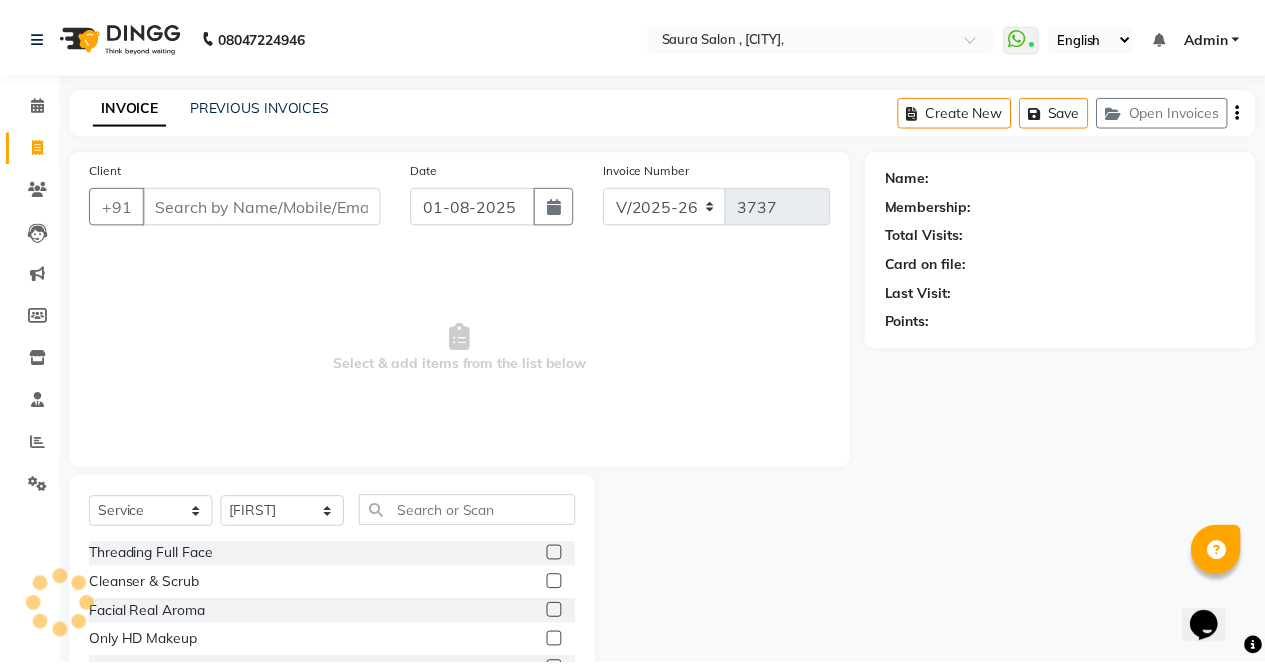 scroll, scrollTop: 135, scrollLeft: 0, axis: vertical 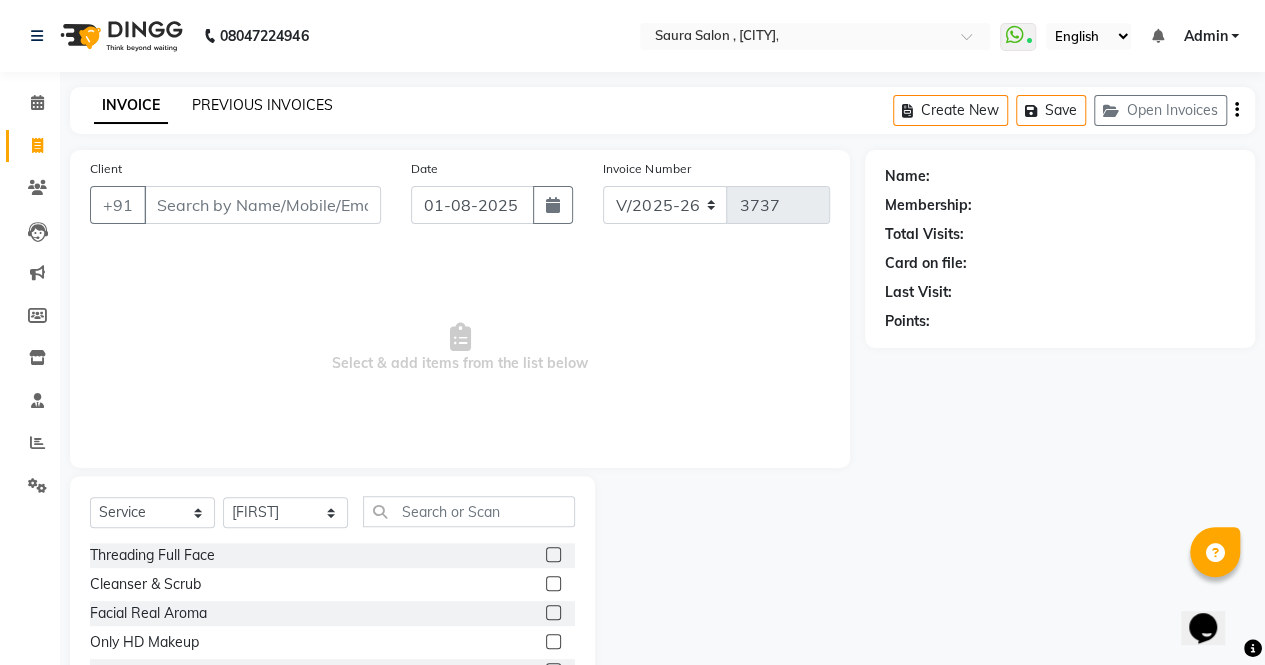 click on "PREVIOUS INVOICES" 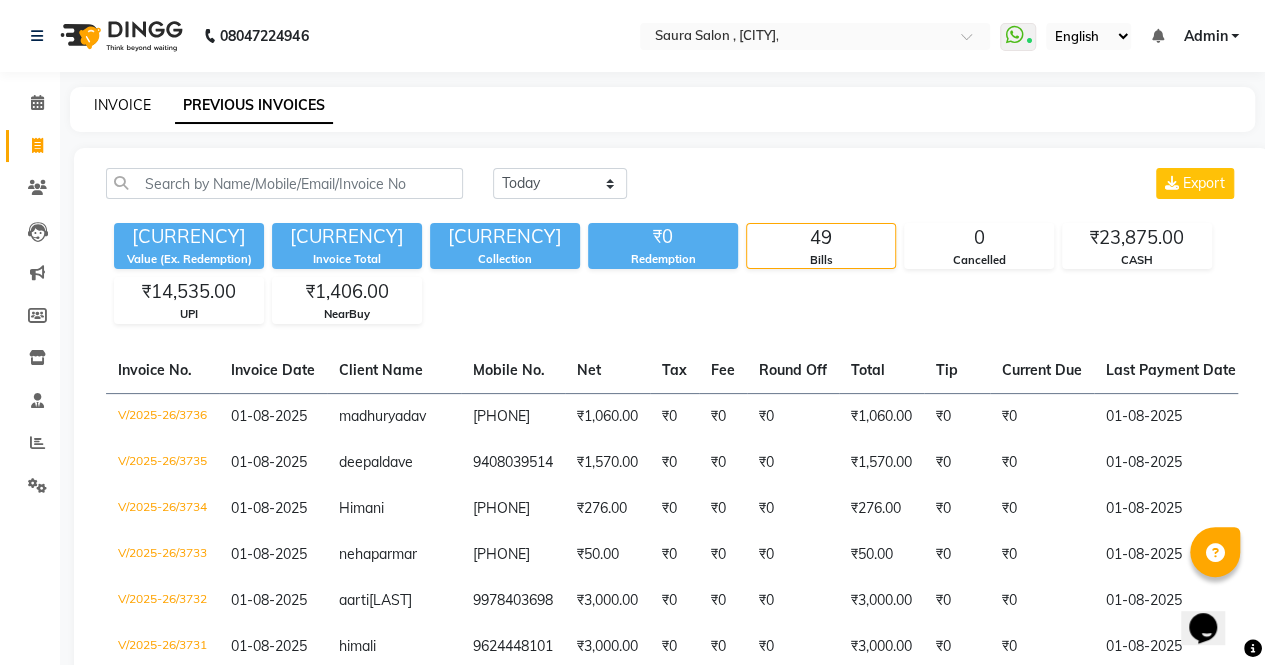 click on "INVOICE" 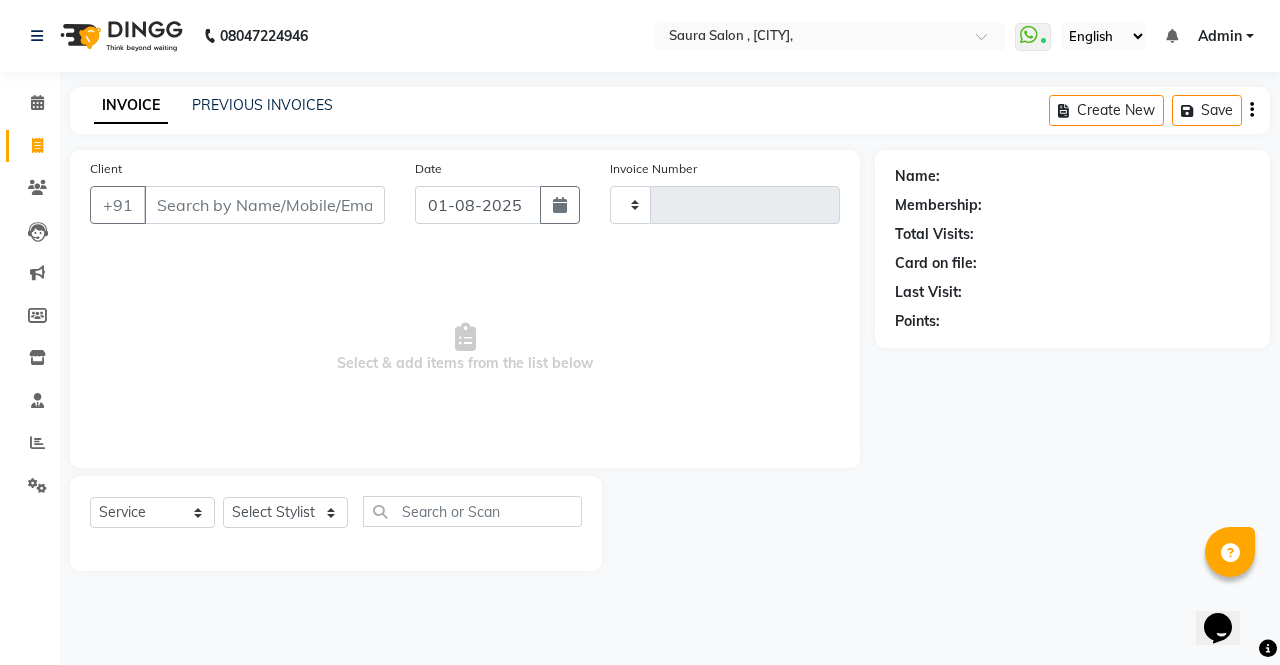 type on "3737" 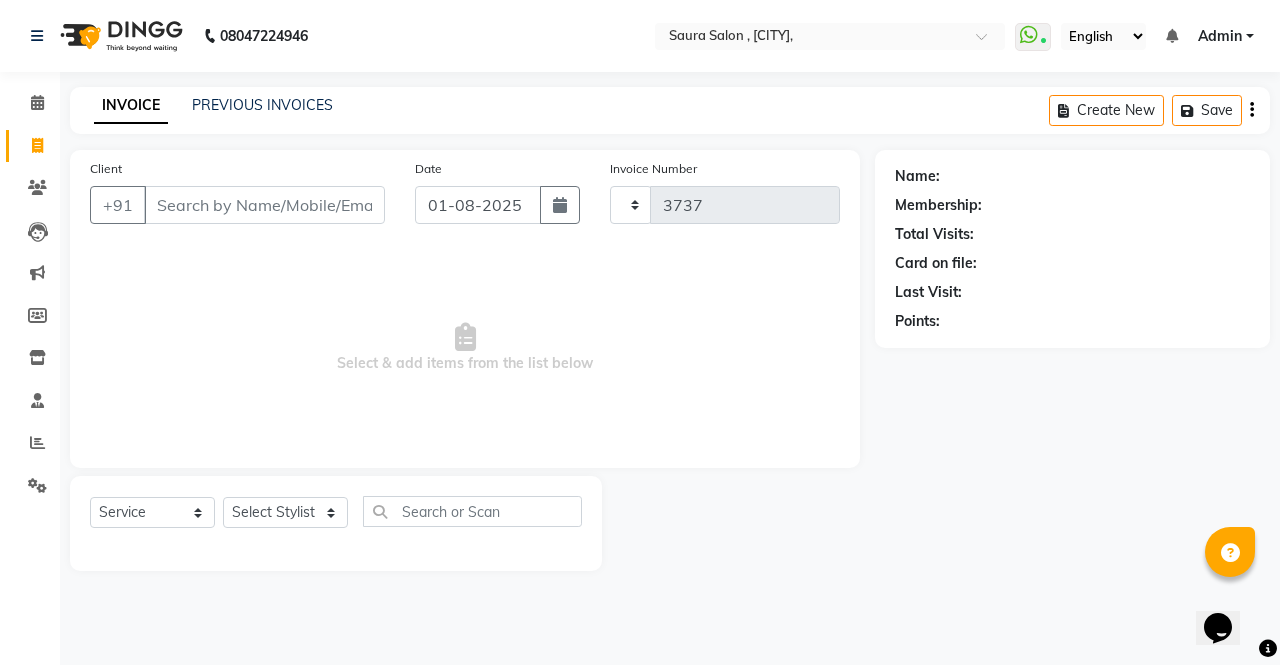 select on "6963" 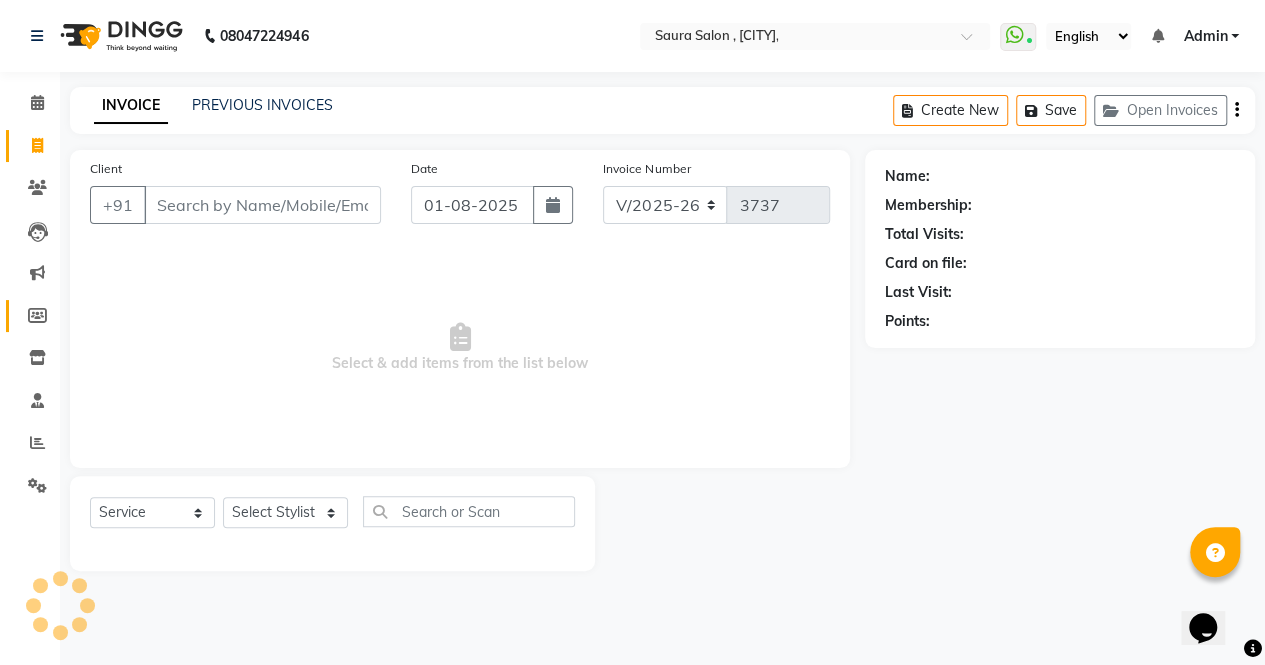 scroll, scrollTop: 135, scrollLeft: 0, axis: vertical 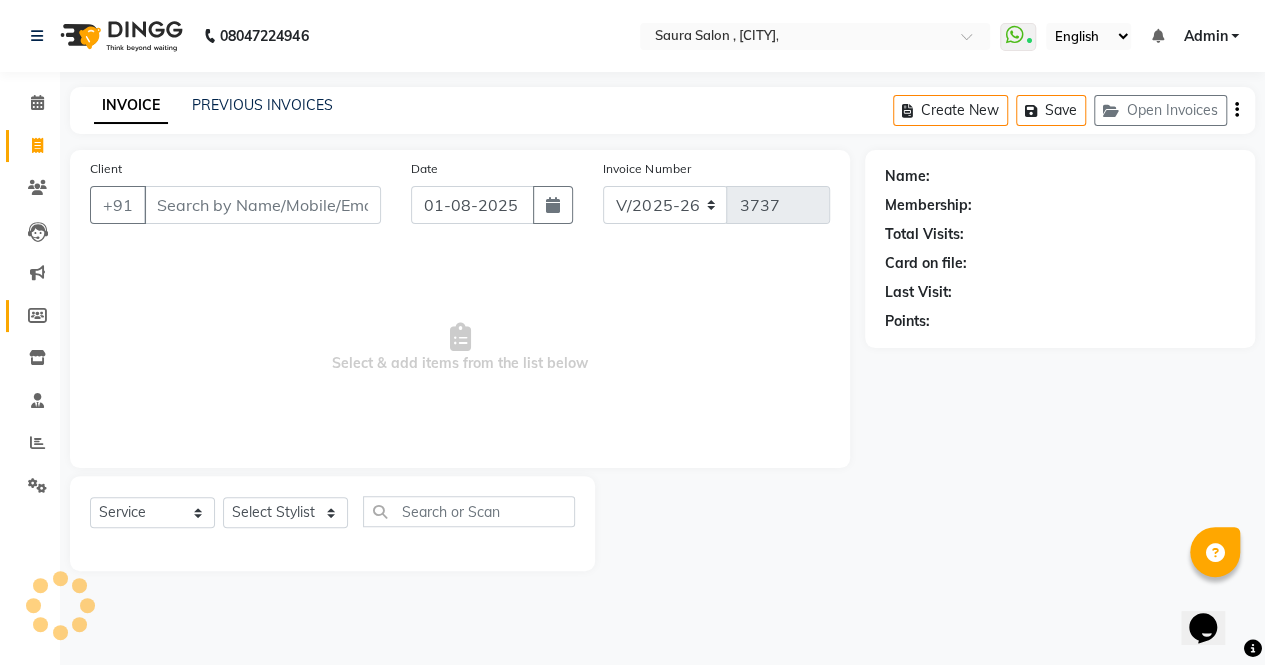 select on "57428" 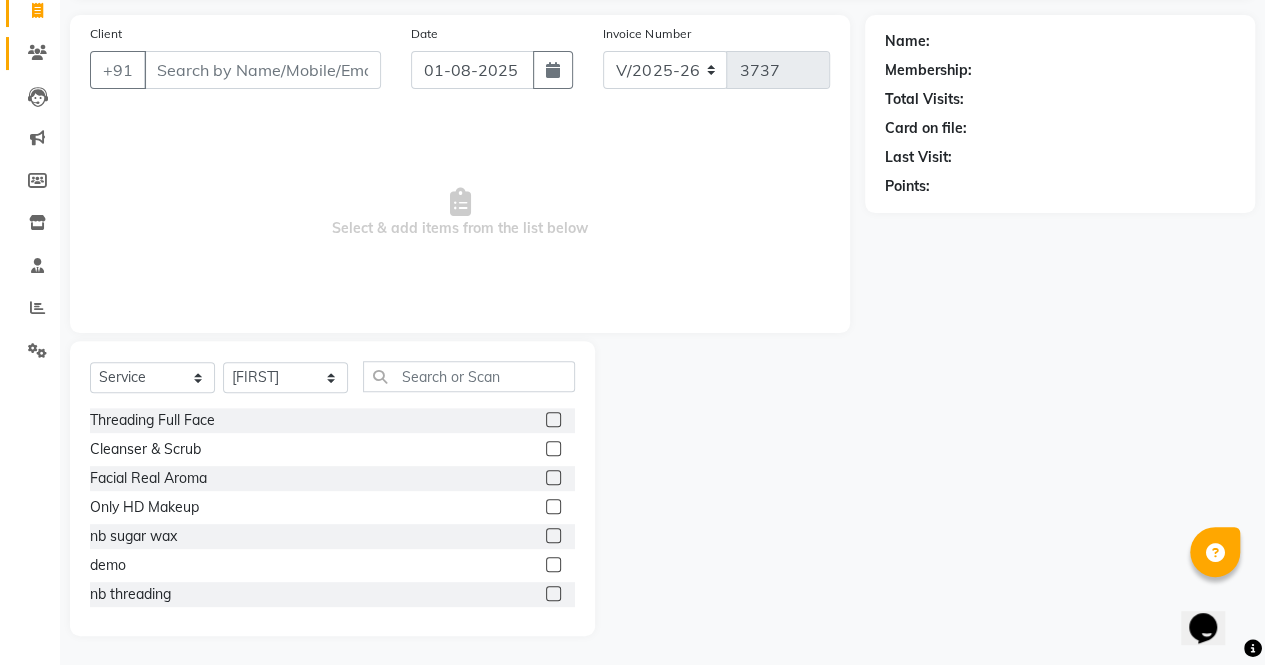 click on "Clients" 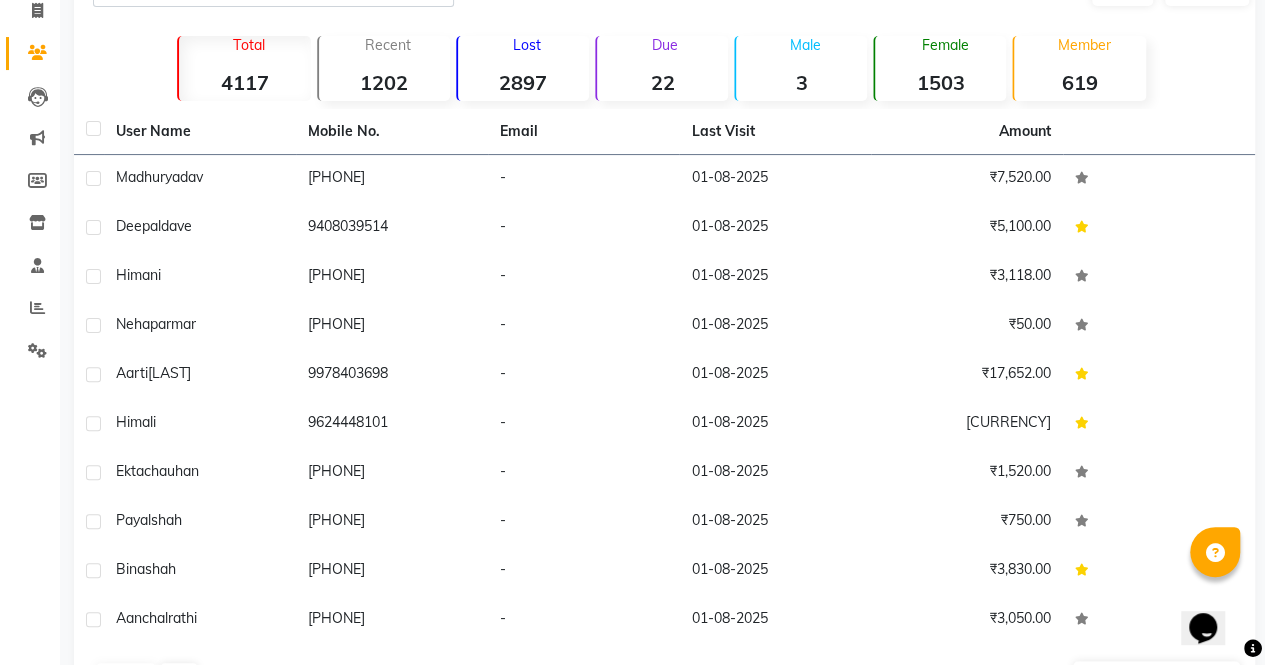 scroll, scrollTop: 0, scrollLeft: 0, axis: both 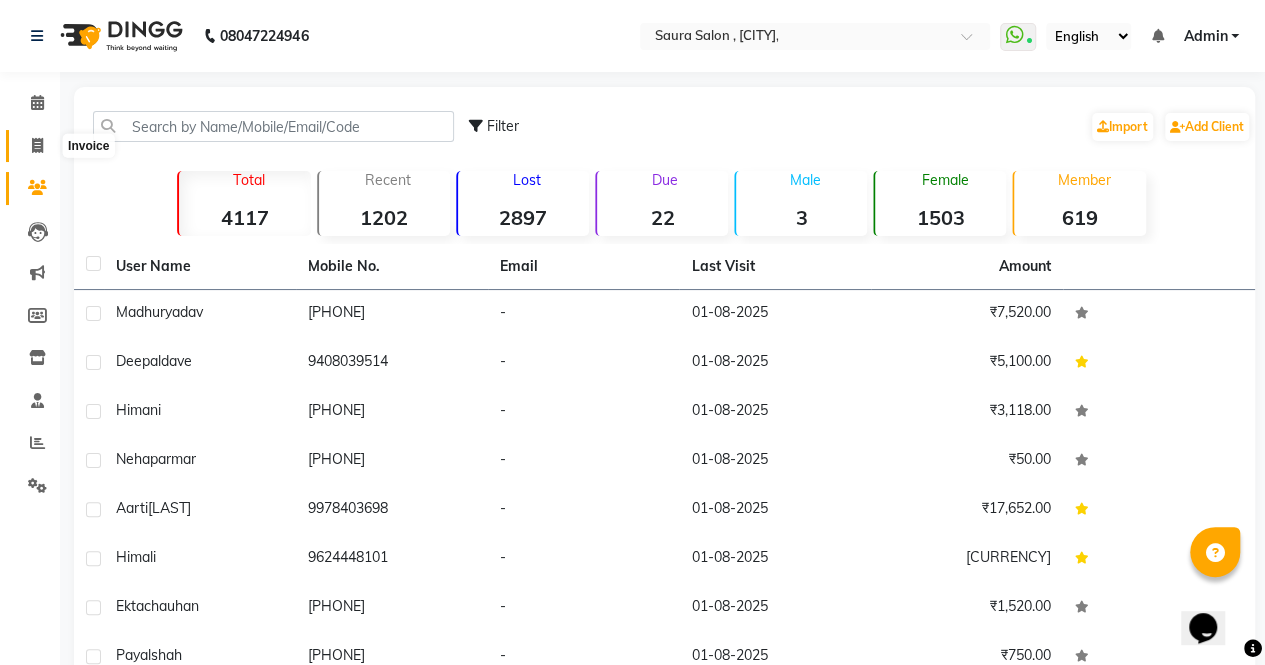 click 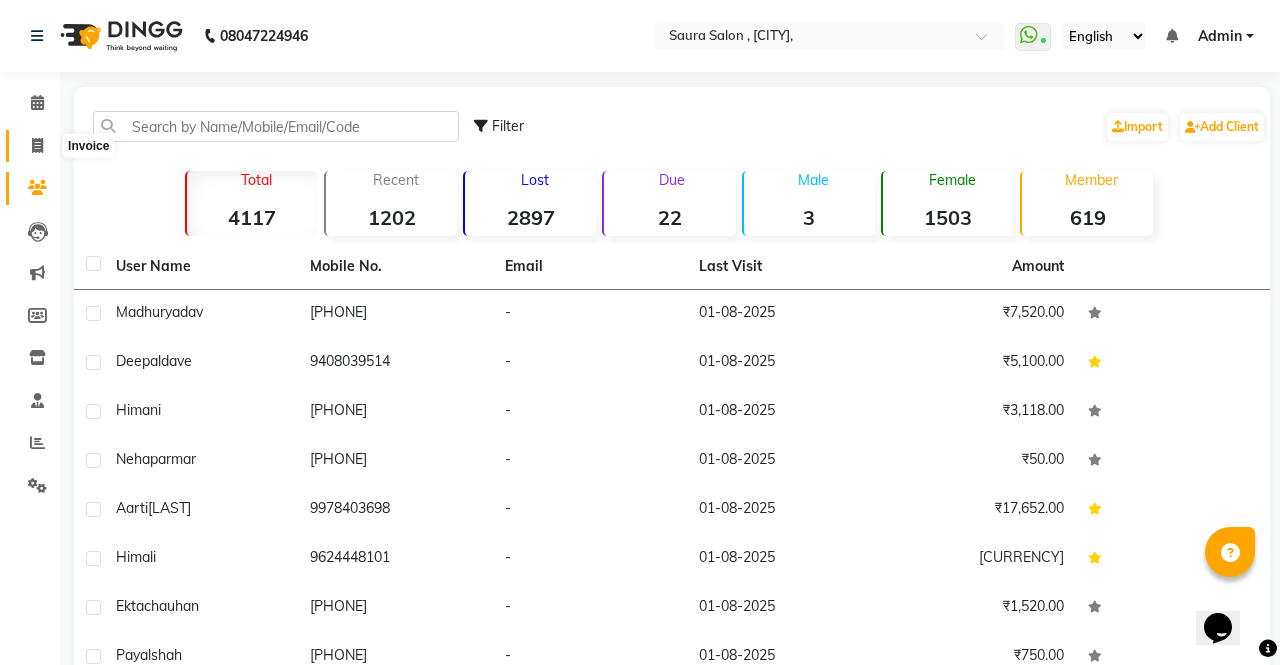 select on "6963" 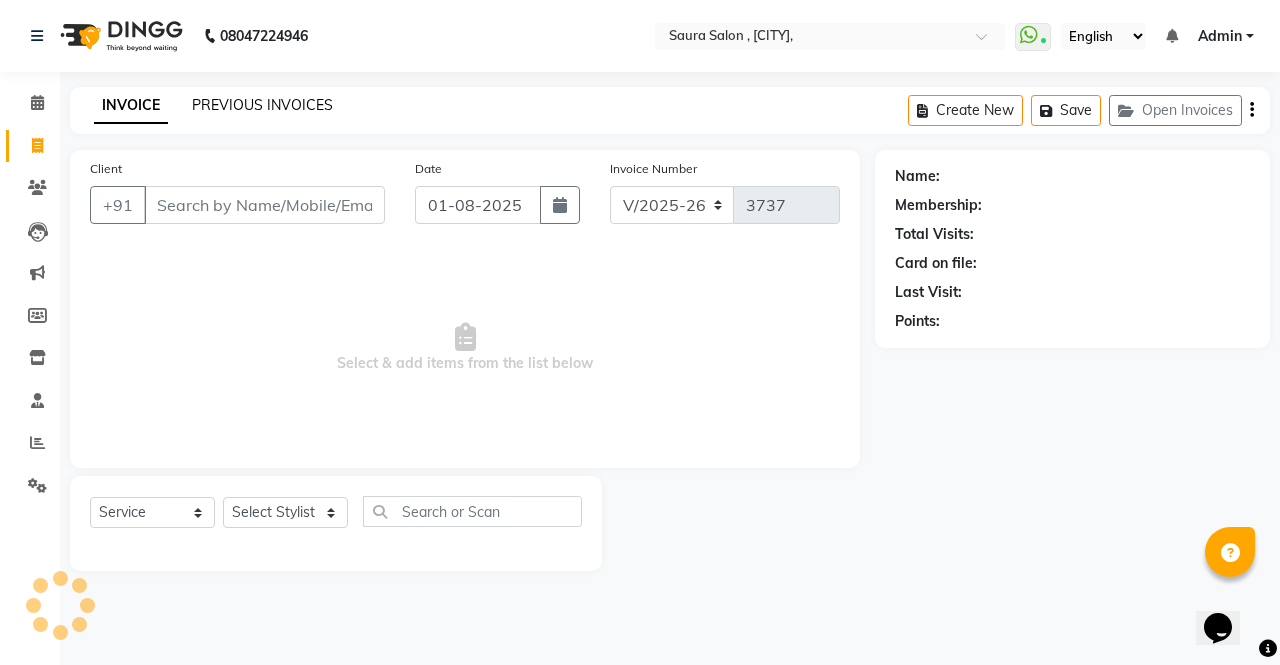 select on "57428" 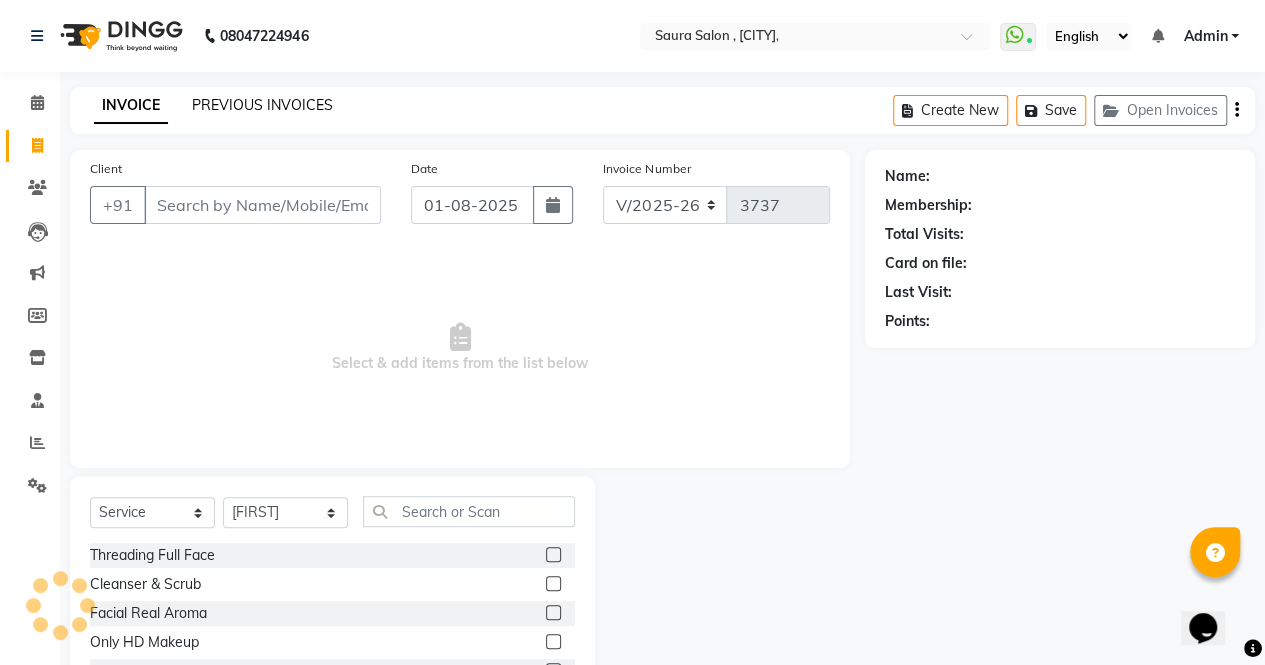 click on "PREVIOUS INVOICES" 